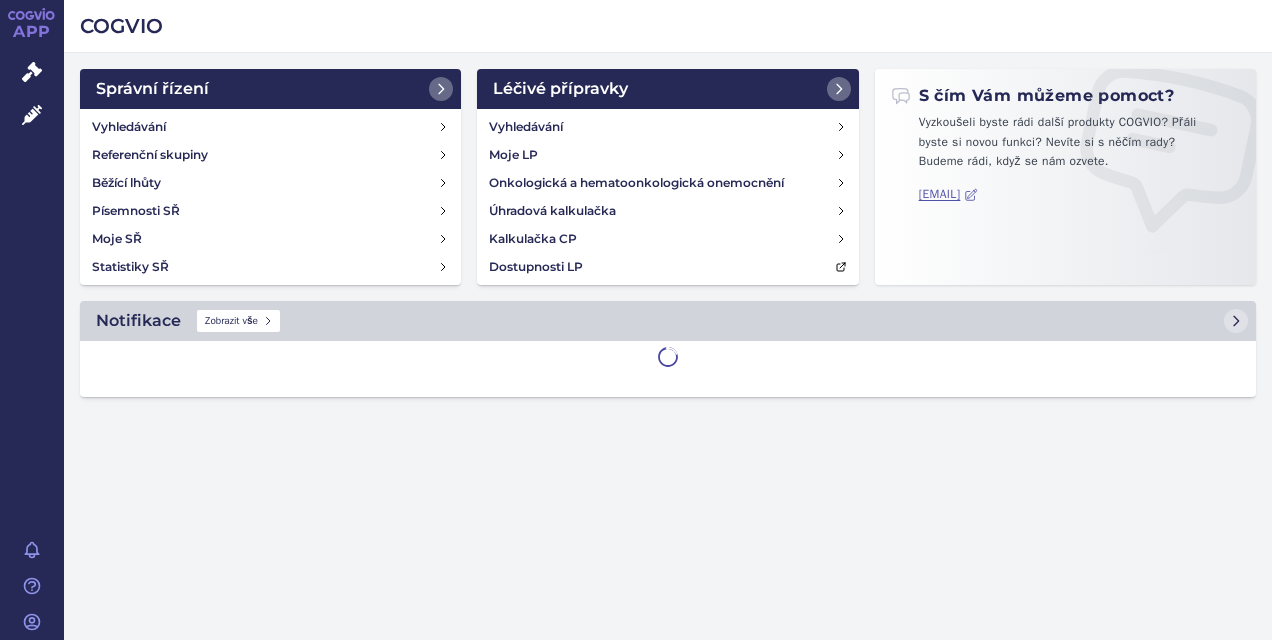 scroll, scrollTop: 0, scrollLeft: 0, axis: both 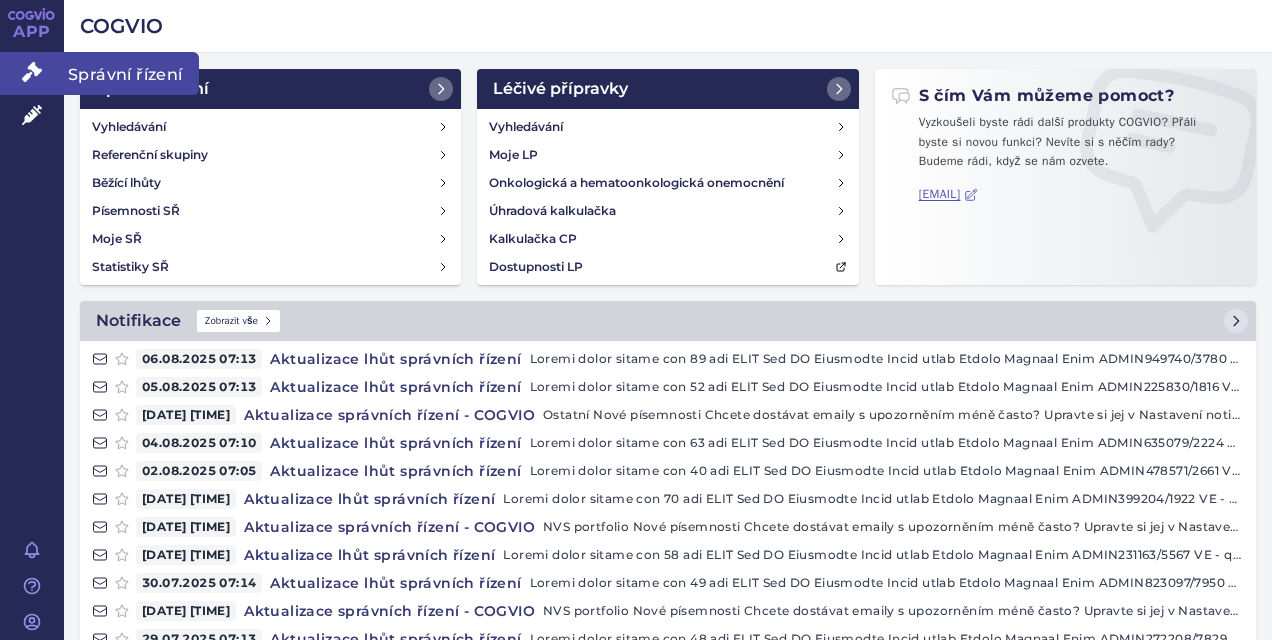 click 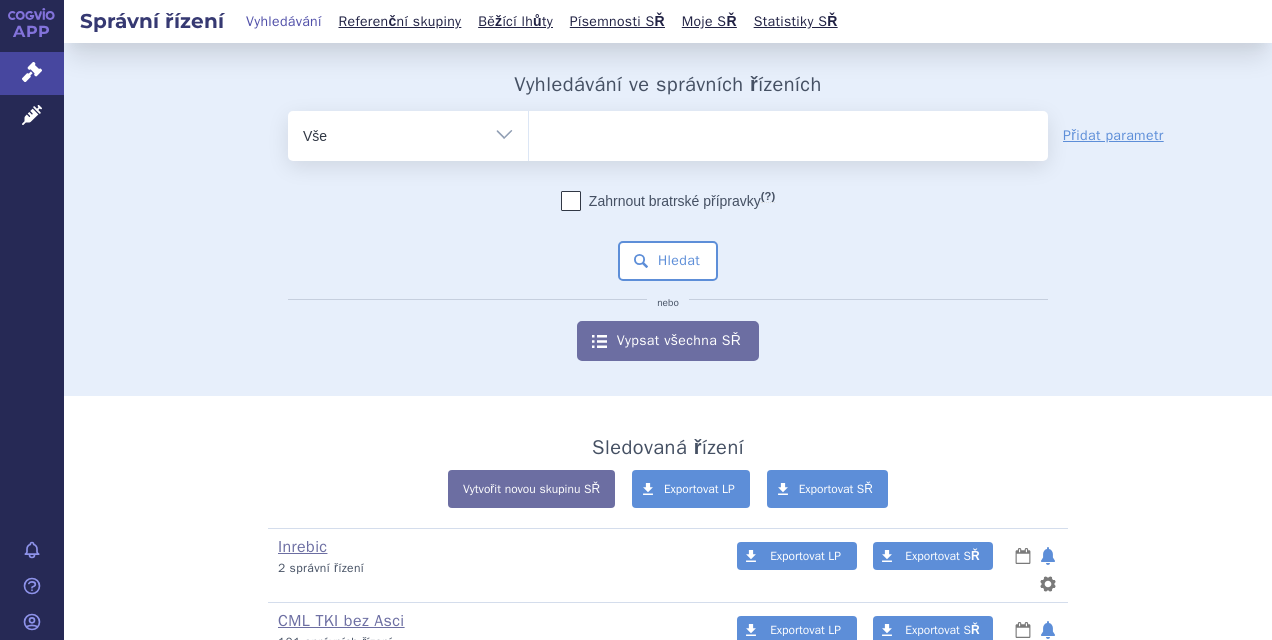 scroll, scrollTop: 0, scrollLeft: 0, axis: both 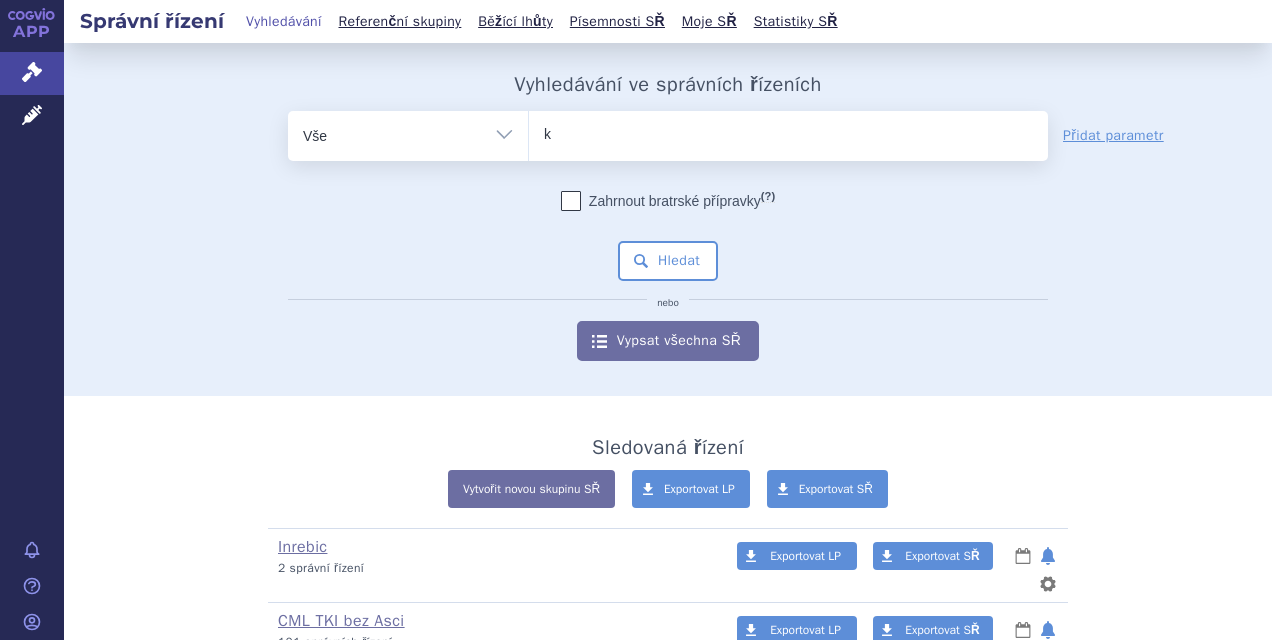 type on "ky" 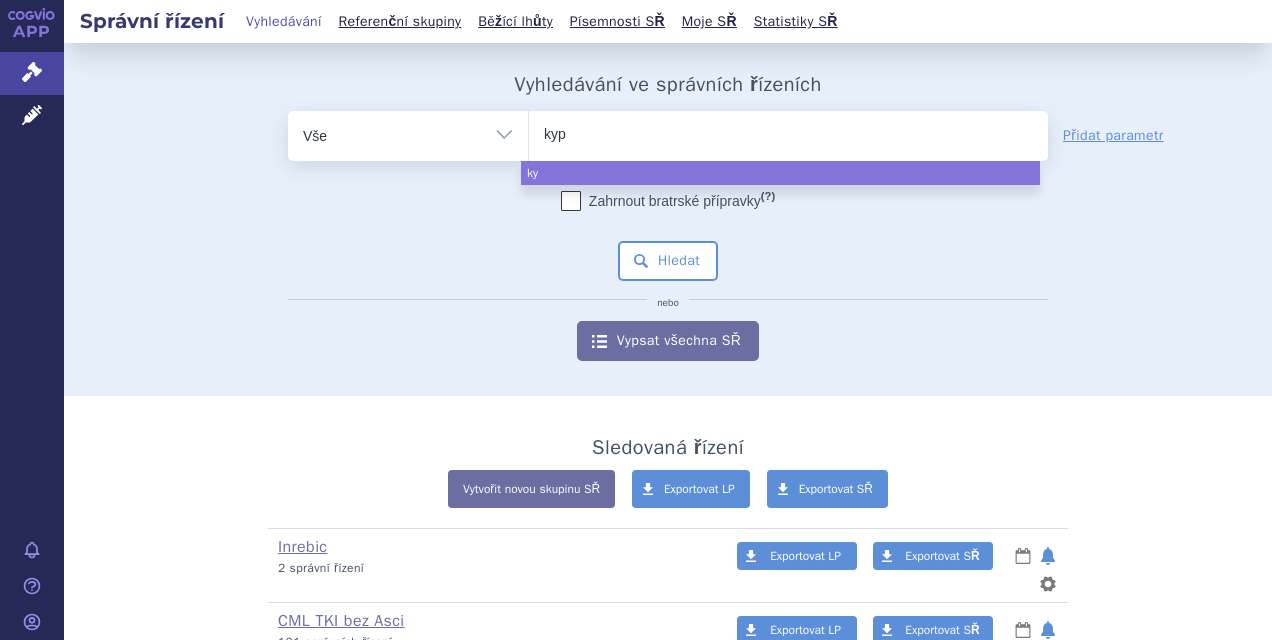 type on "kypr" 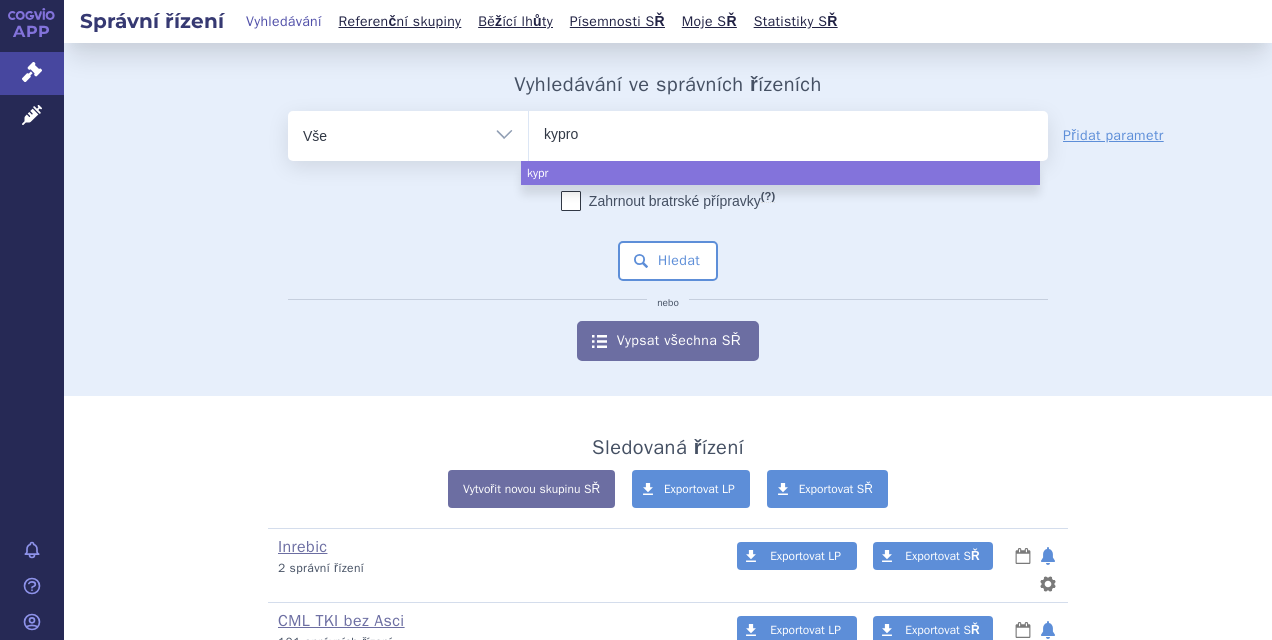 type on "kyprol" 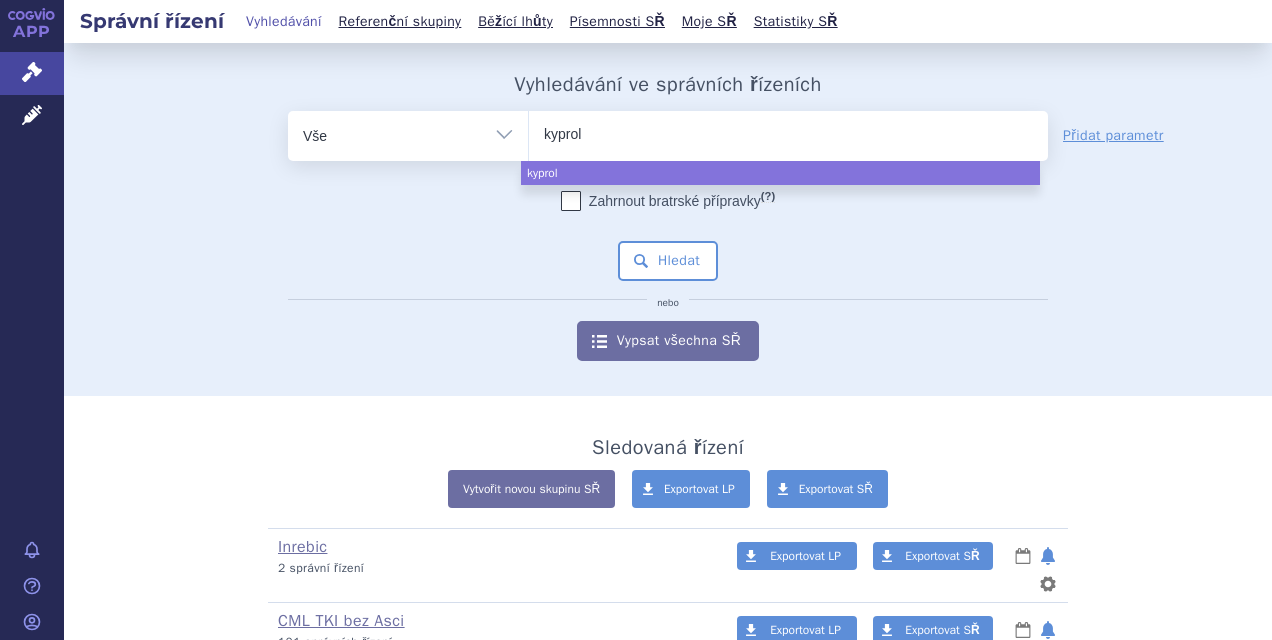 type on "kyproli" 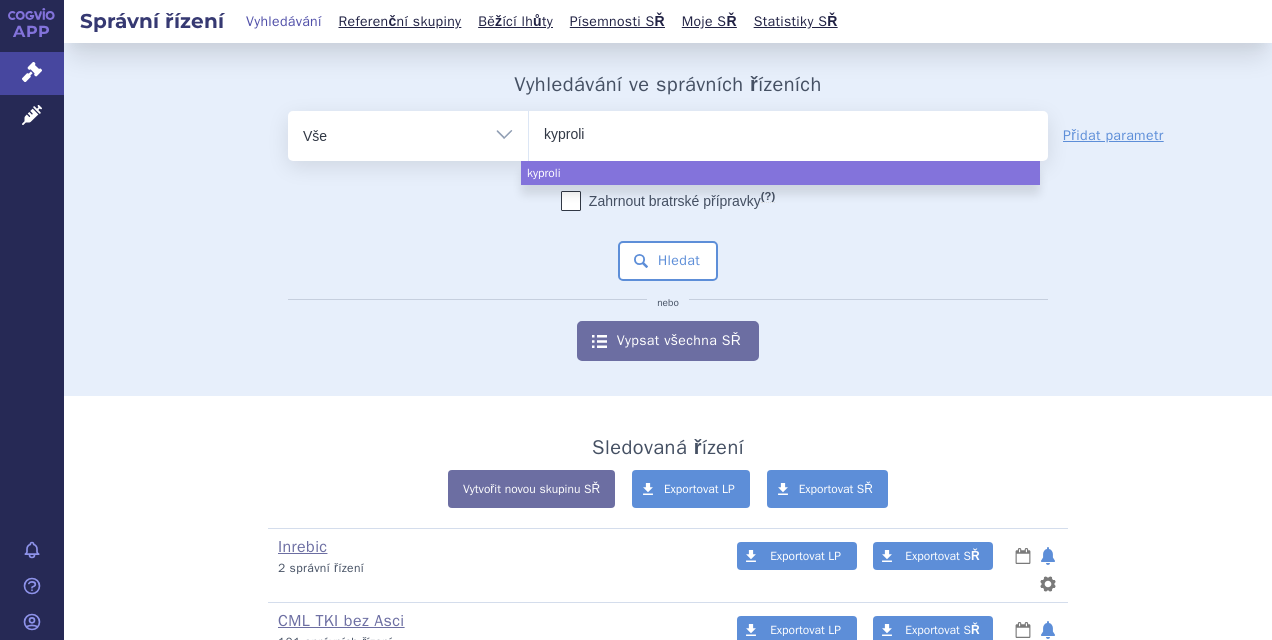 type on "kyprolis" 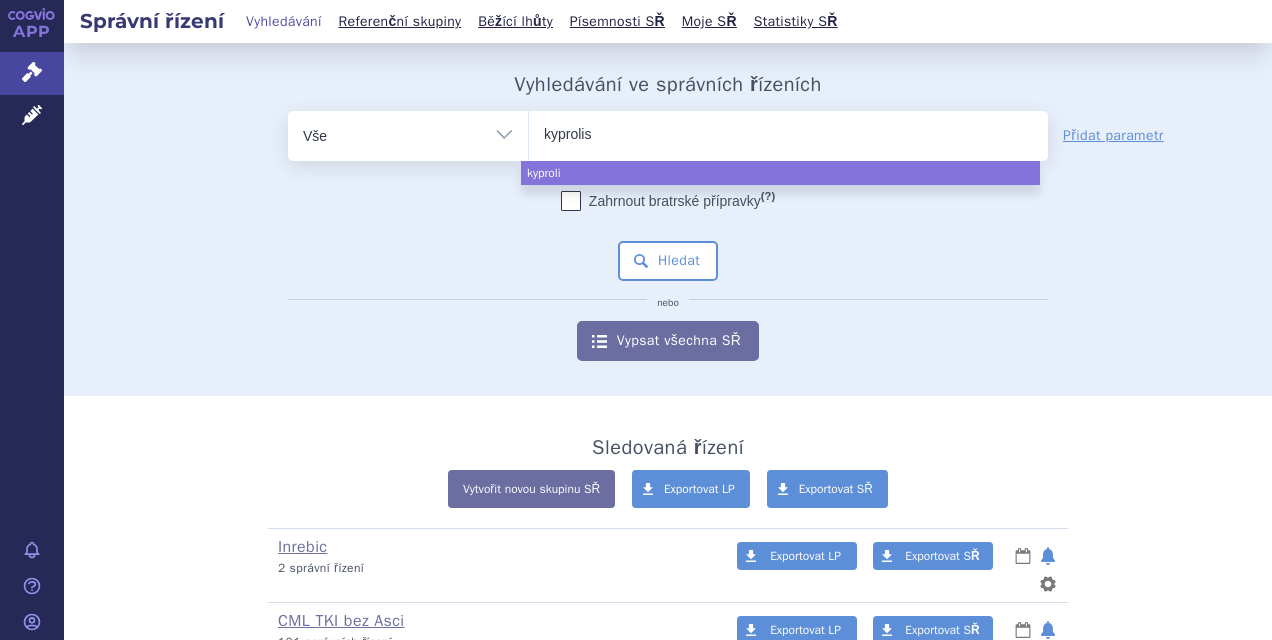 type 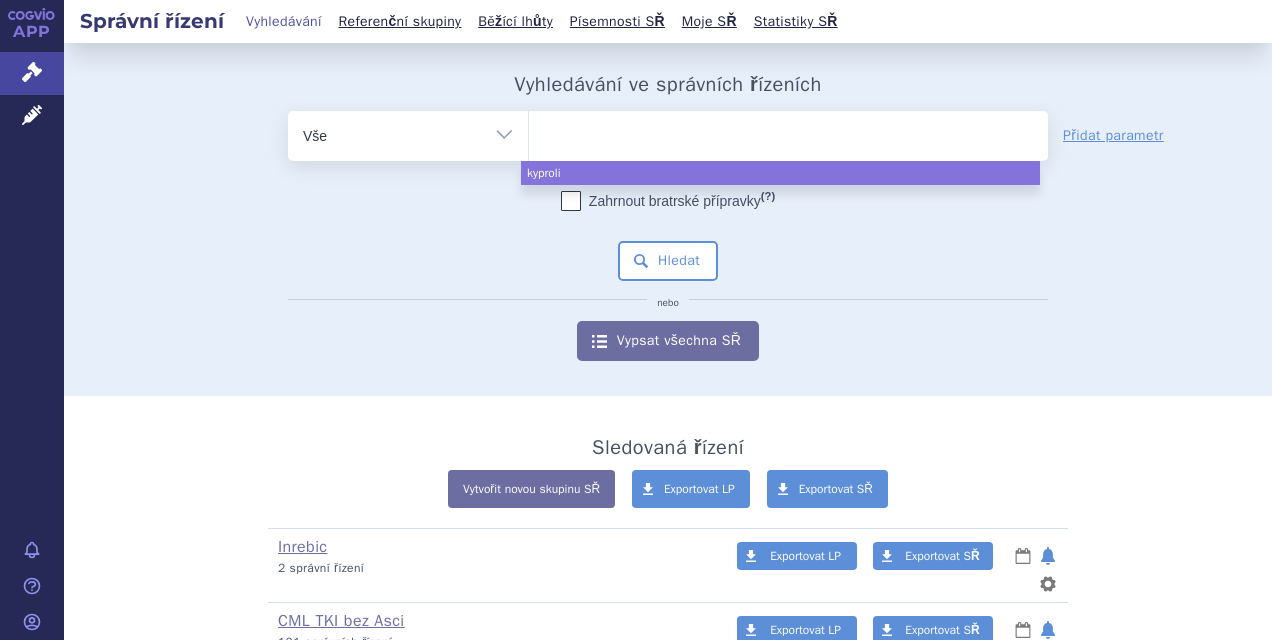select on "kyprolis" 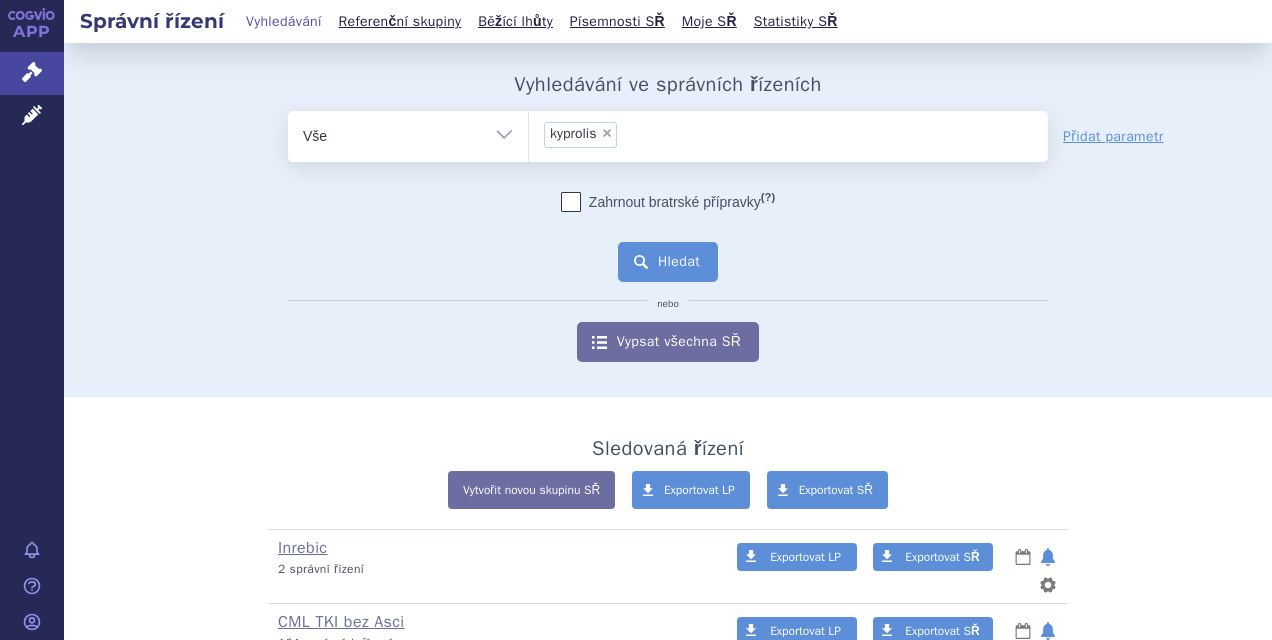 click on "Hledat" at bounding box center [668, 262] 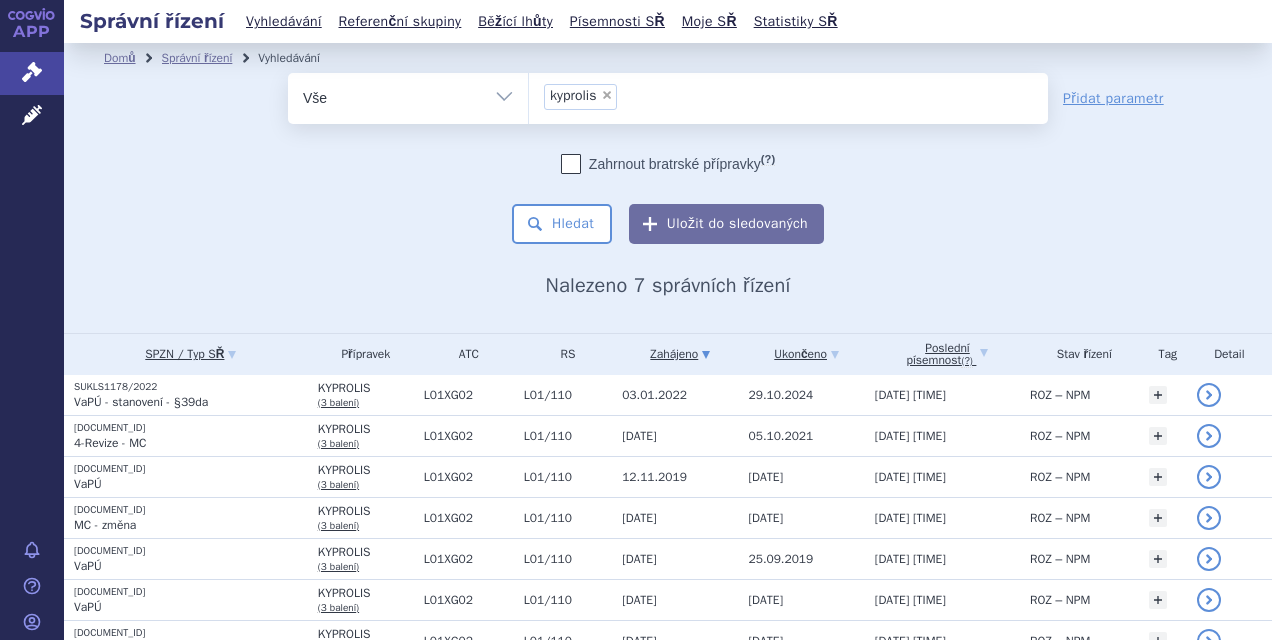 scroll, scrollTop: 0, scrollLeft: 0, axis: both 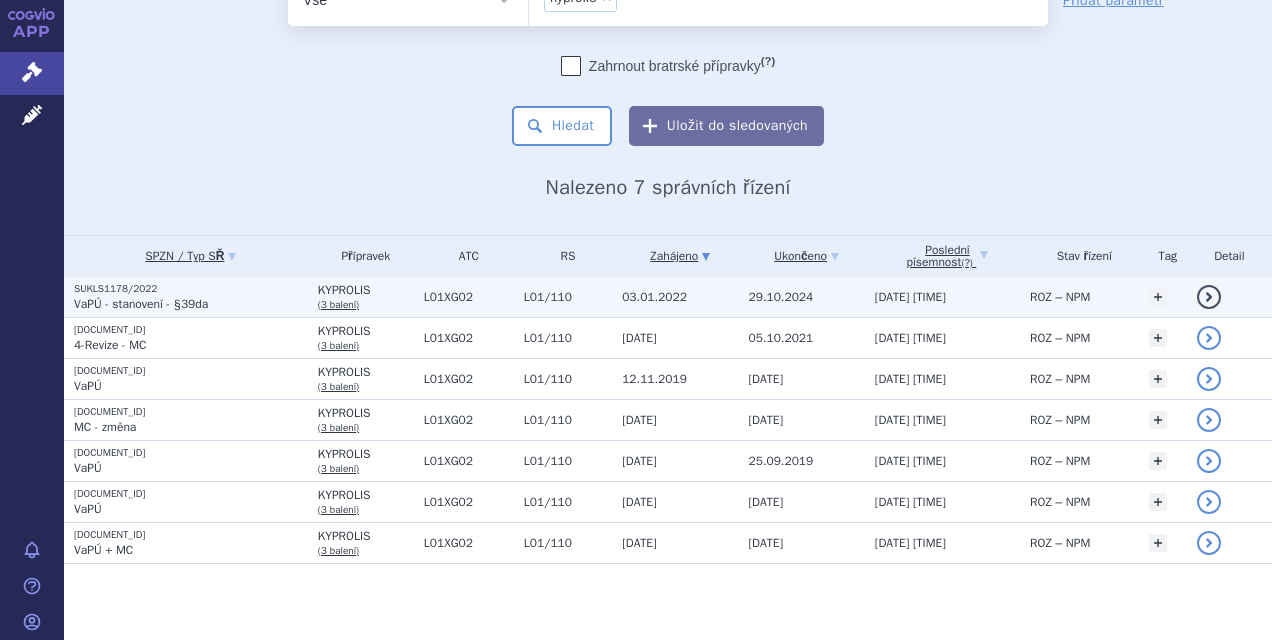 click on "03.01.2022" at bounding box center [675, 297] 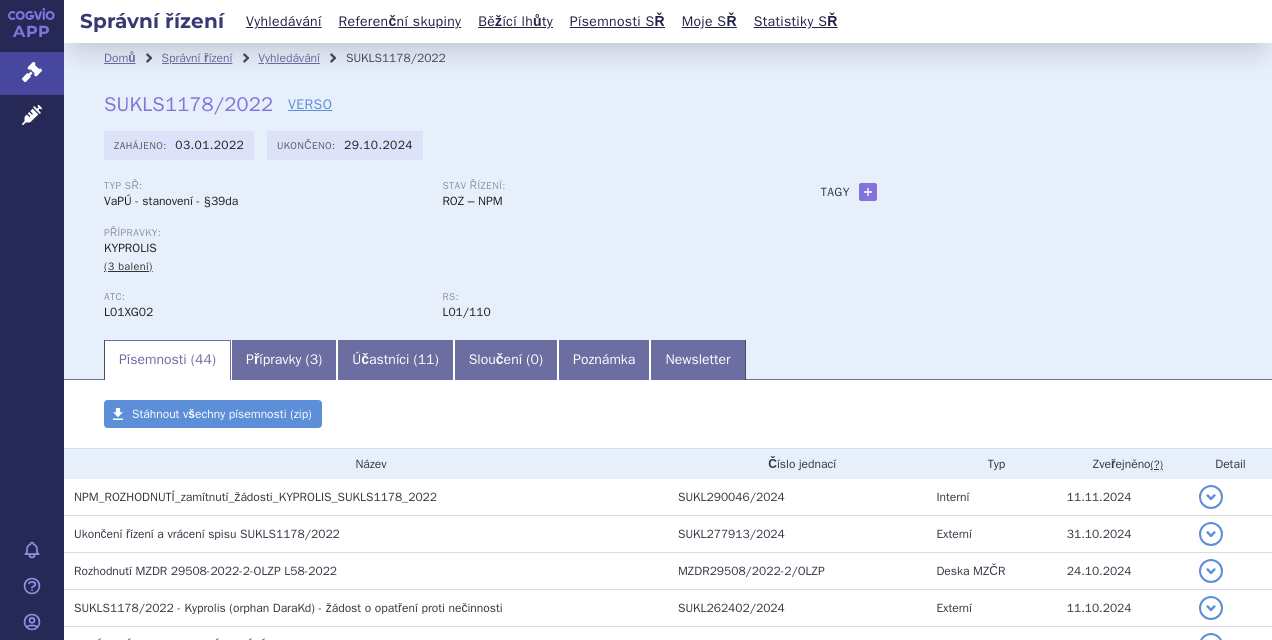 scroll, scrollTop: 0, scrollLeft: 0, axis: both 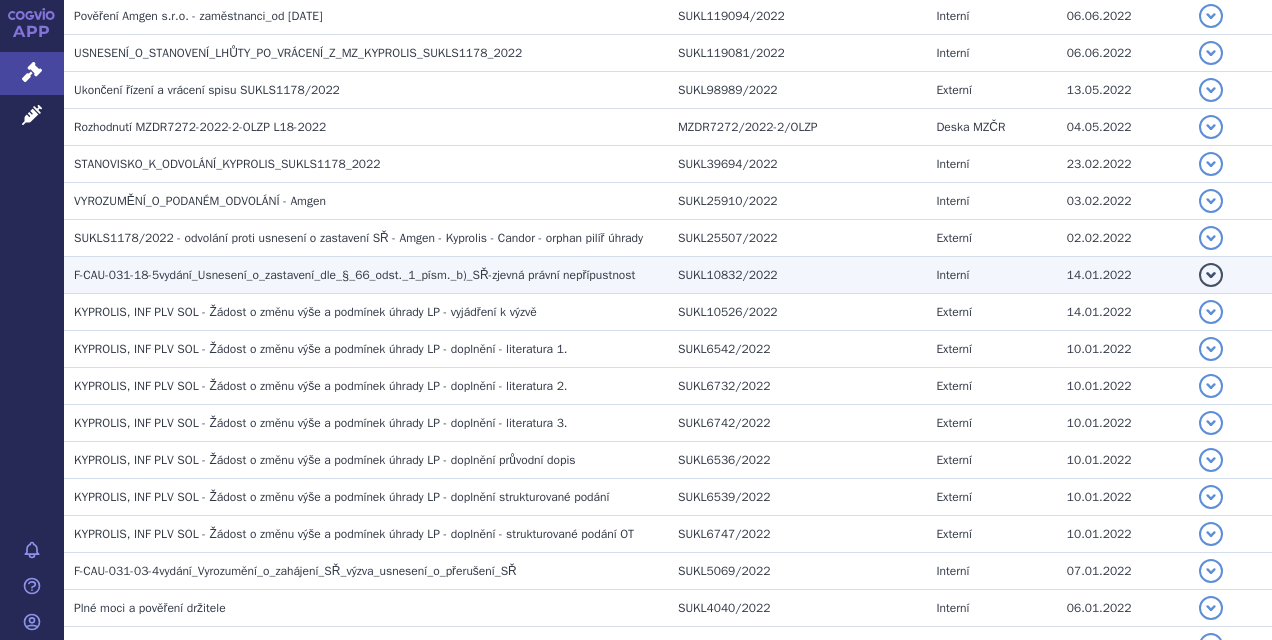 click on "F-CAU-031-18-5vydání_Usnesení_o_zastavení_dle_§_66_odst._1_písm._b)_SŘ-zjevná právní nepřípustnost" at bounding box center [354, 275] 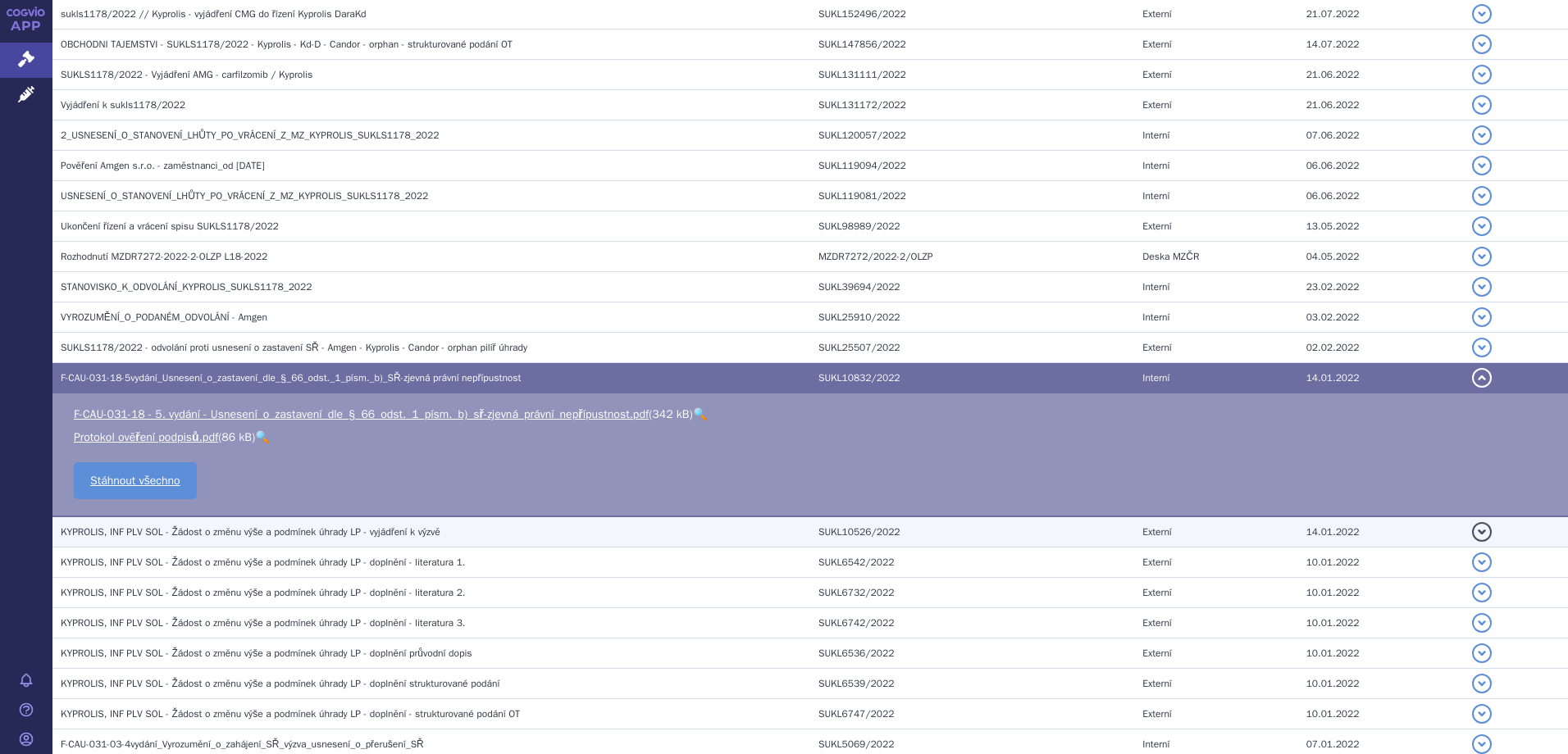 scroll, scrollTop: 970, scrollLeft: 0, axis: vertical 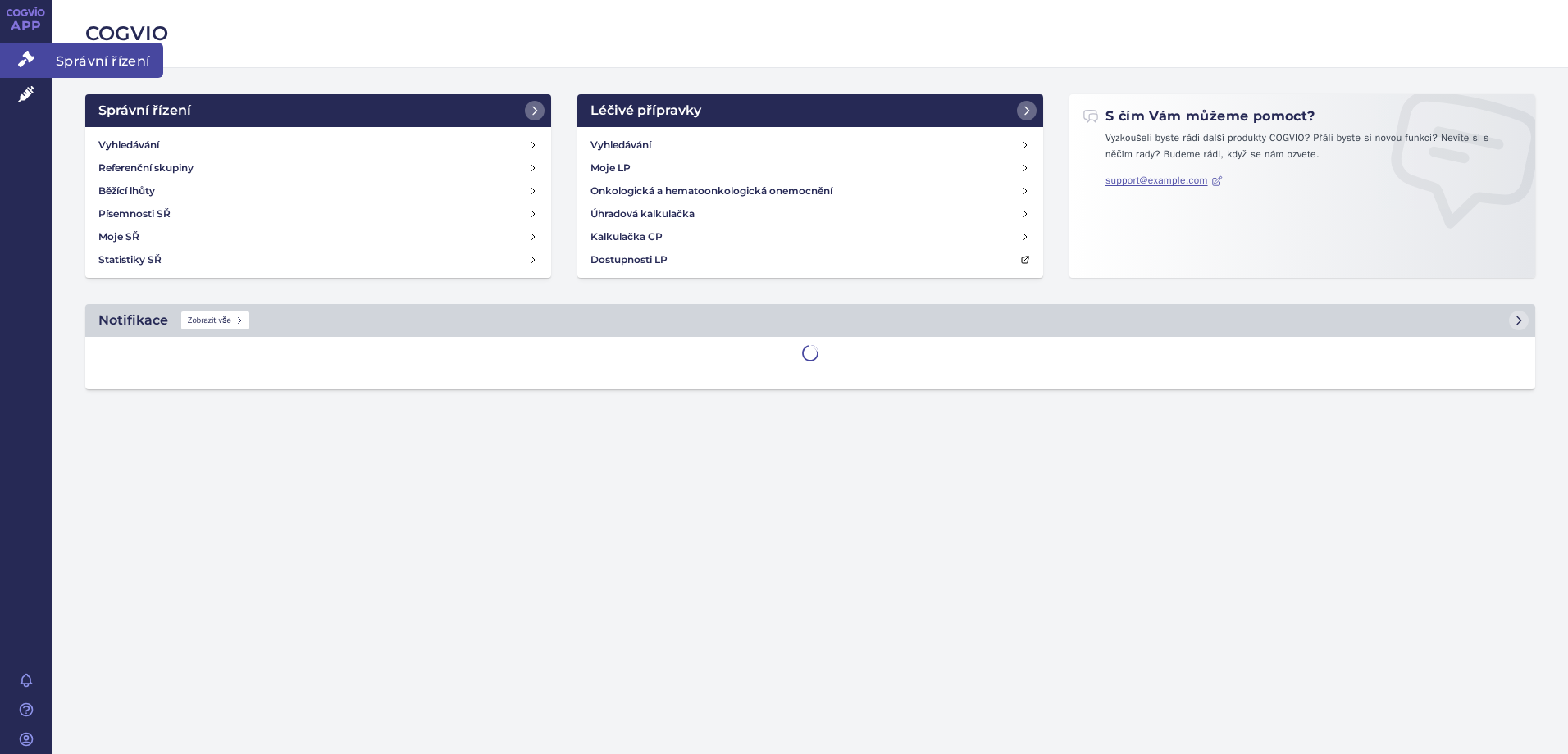 click on "Správní řízení" at bounding box center (26, 60) 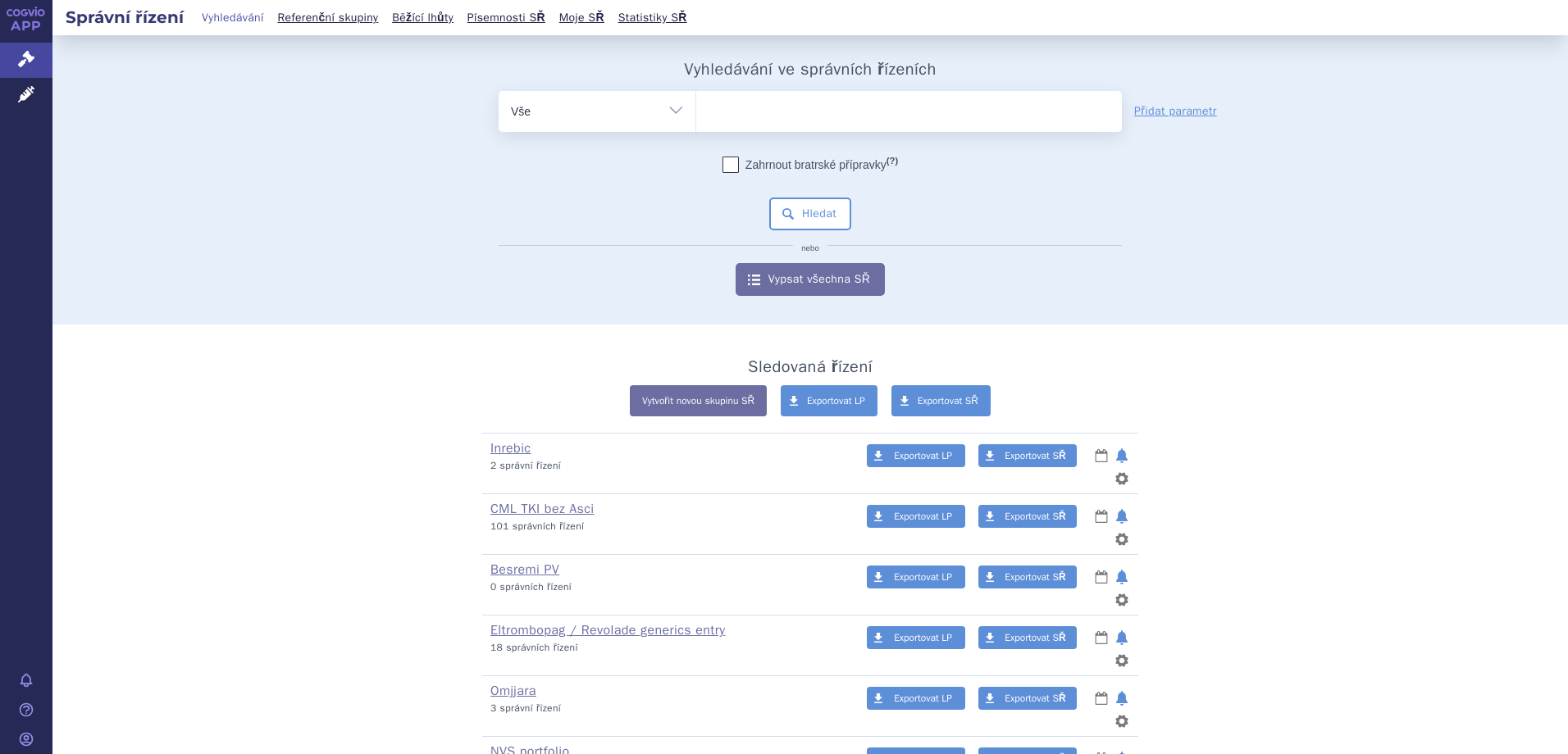 scroll, scrollTop: 0, scrollLeft: 0, axis: both 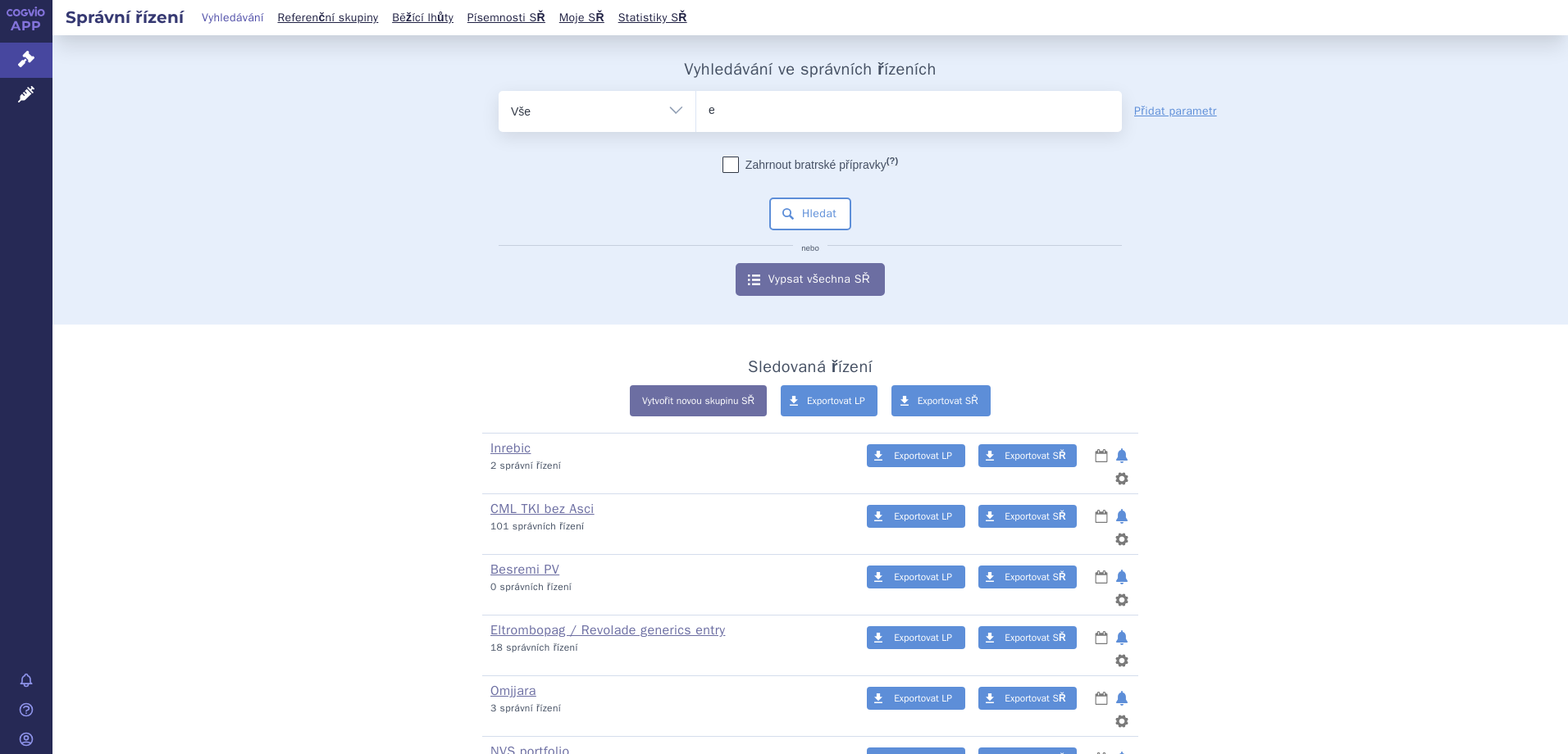type on "el" 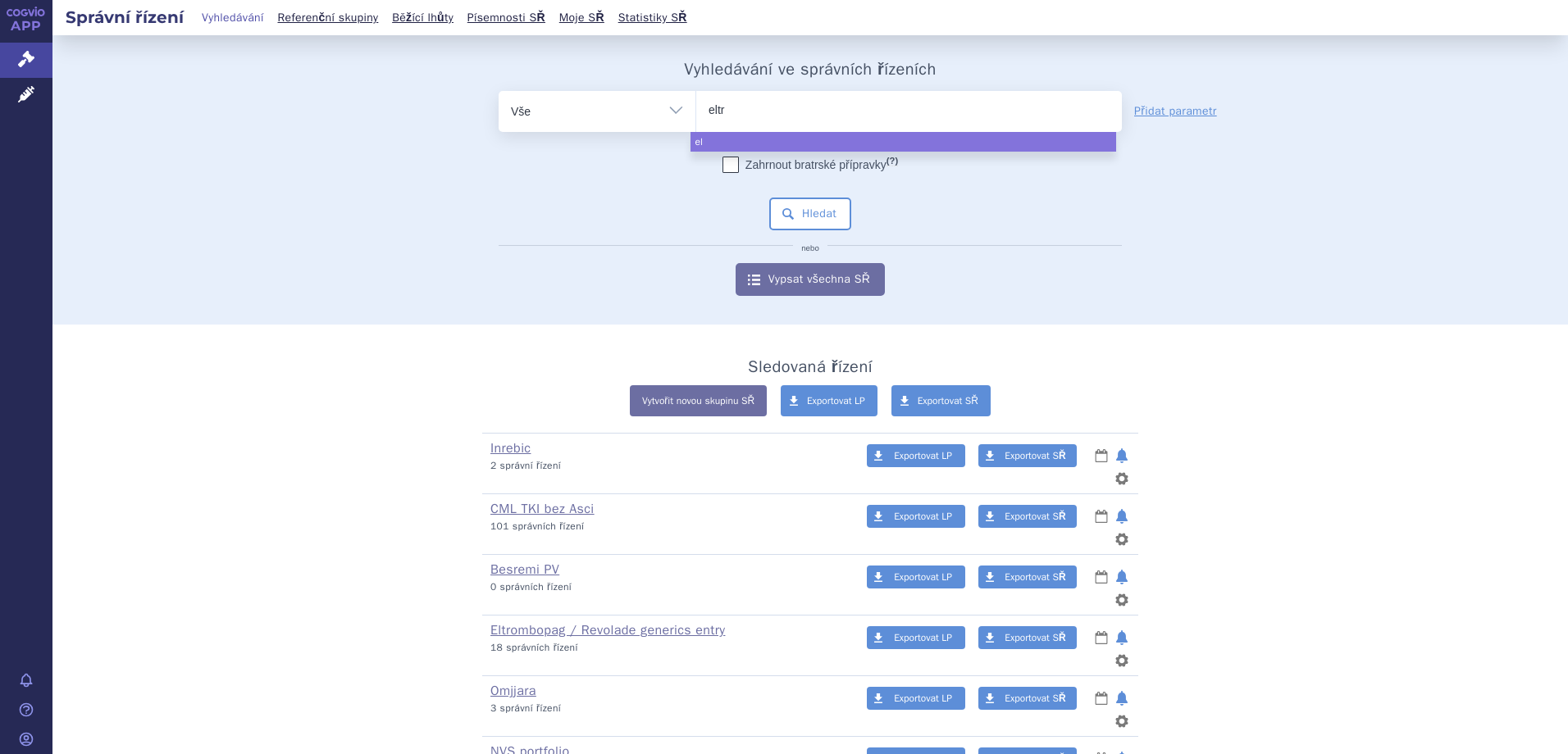 type on "eltro" 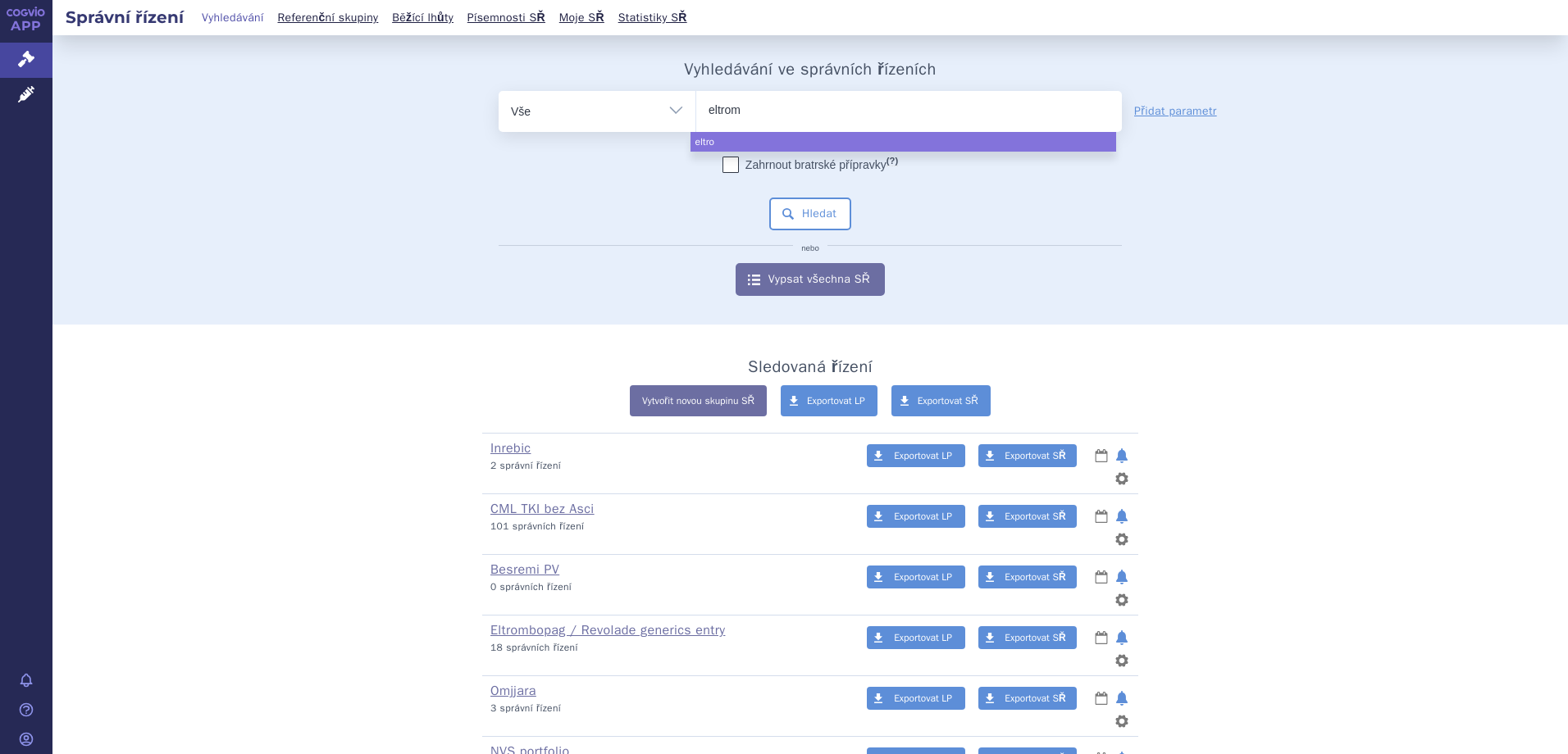type on "eltromb" 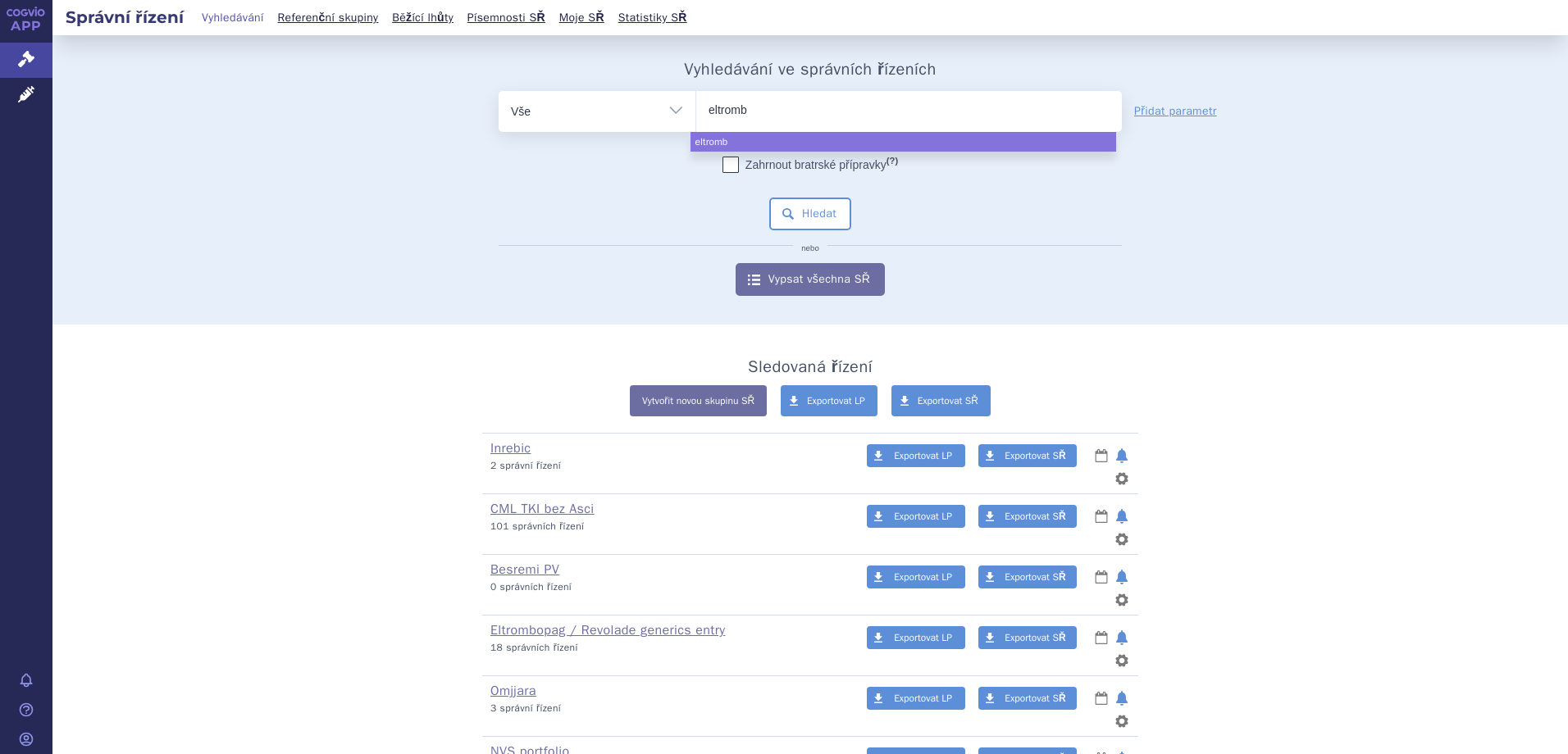 type on "eltrombo" 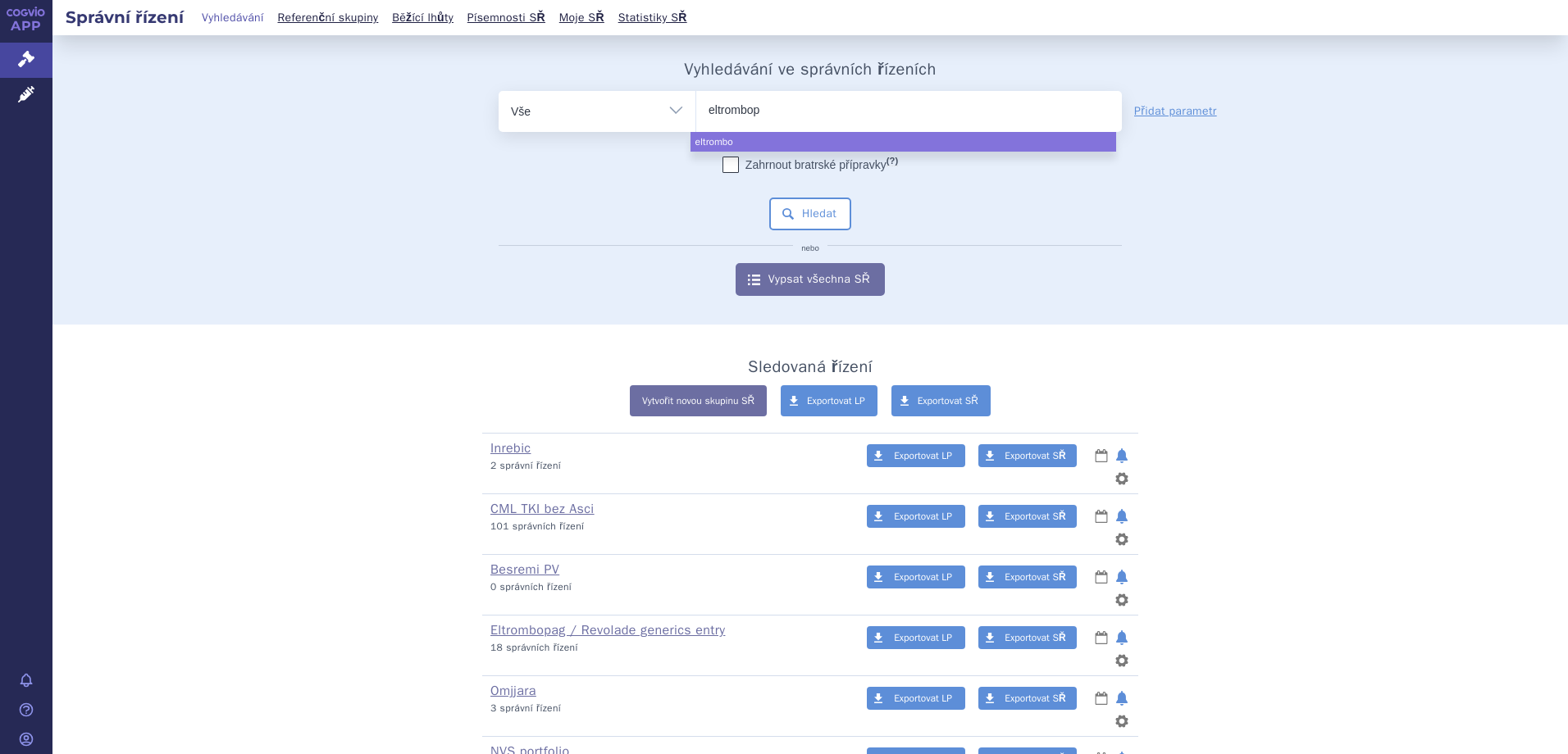 type on "eltrombopa" 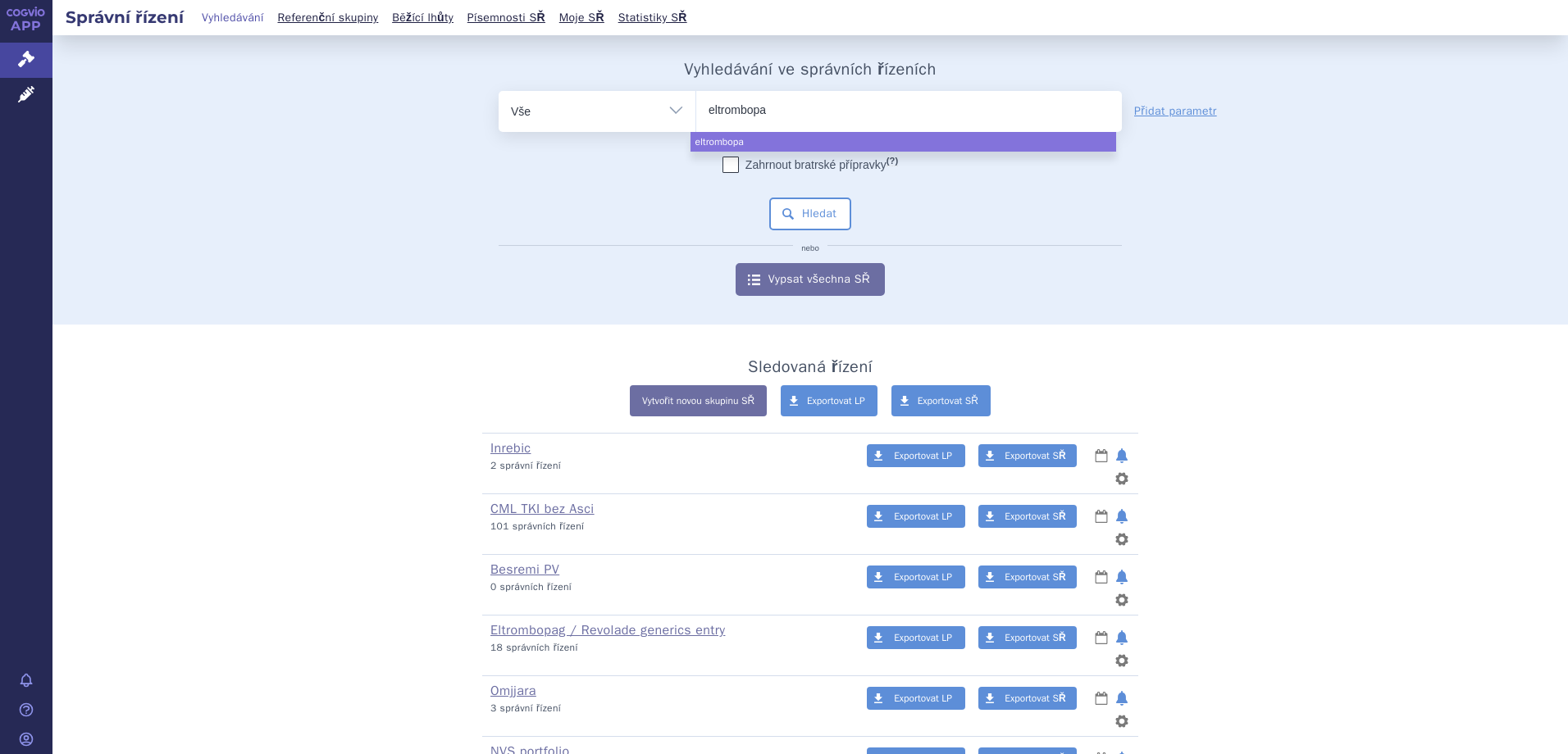 type on "eltrombopag" 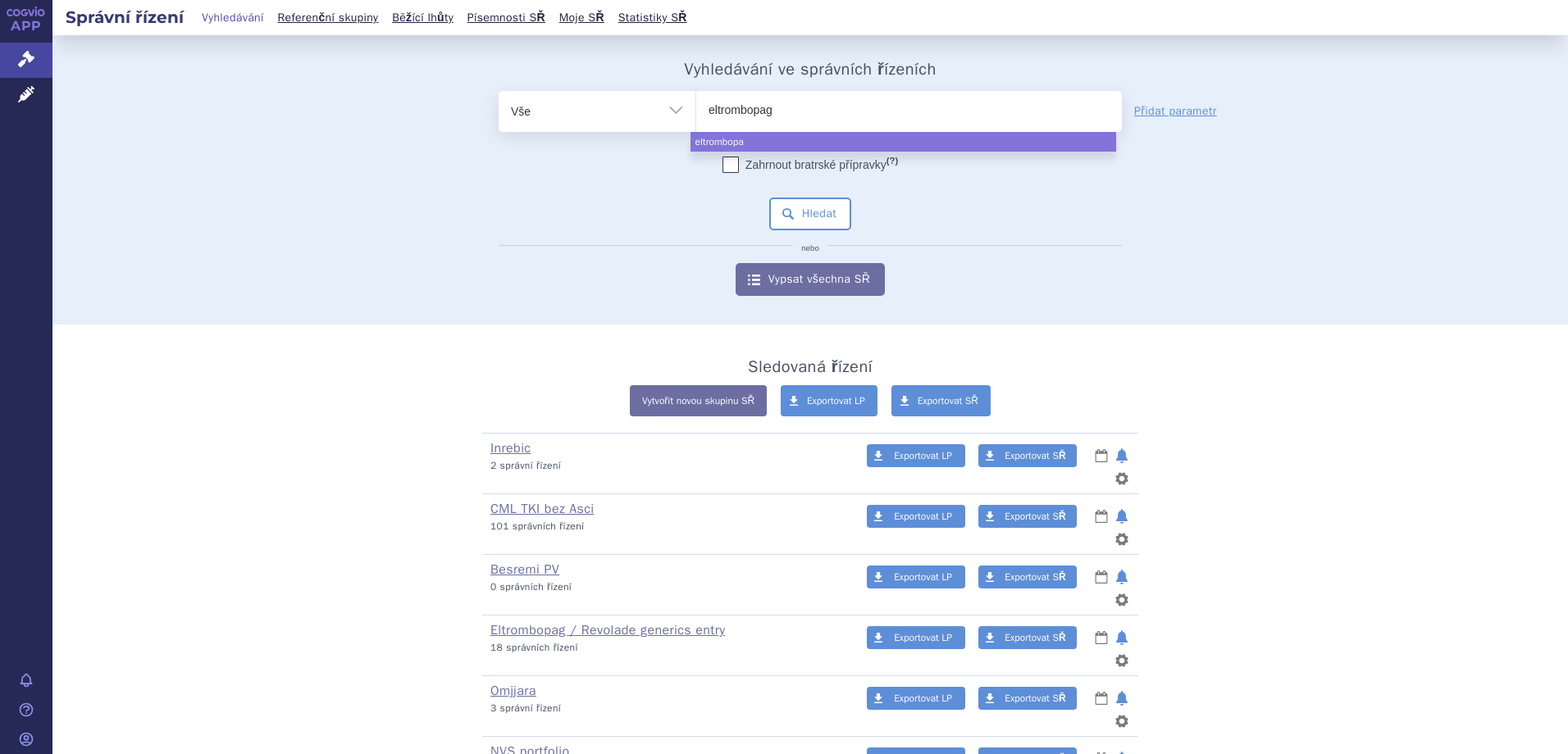 type 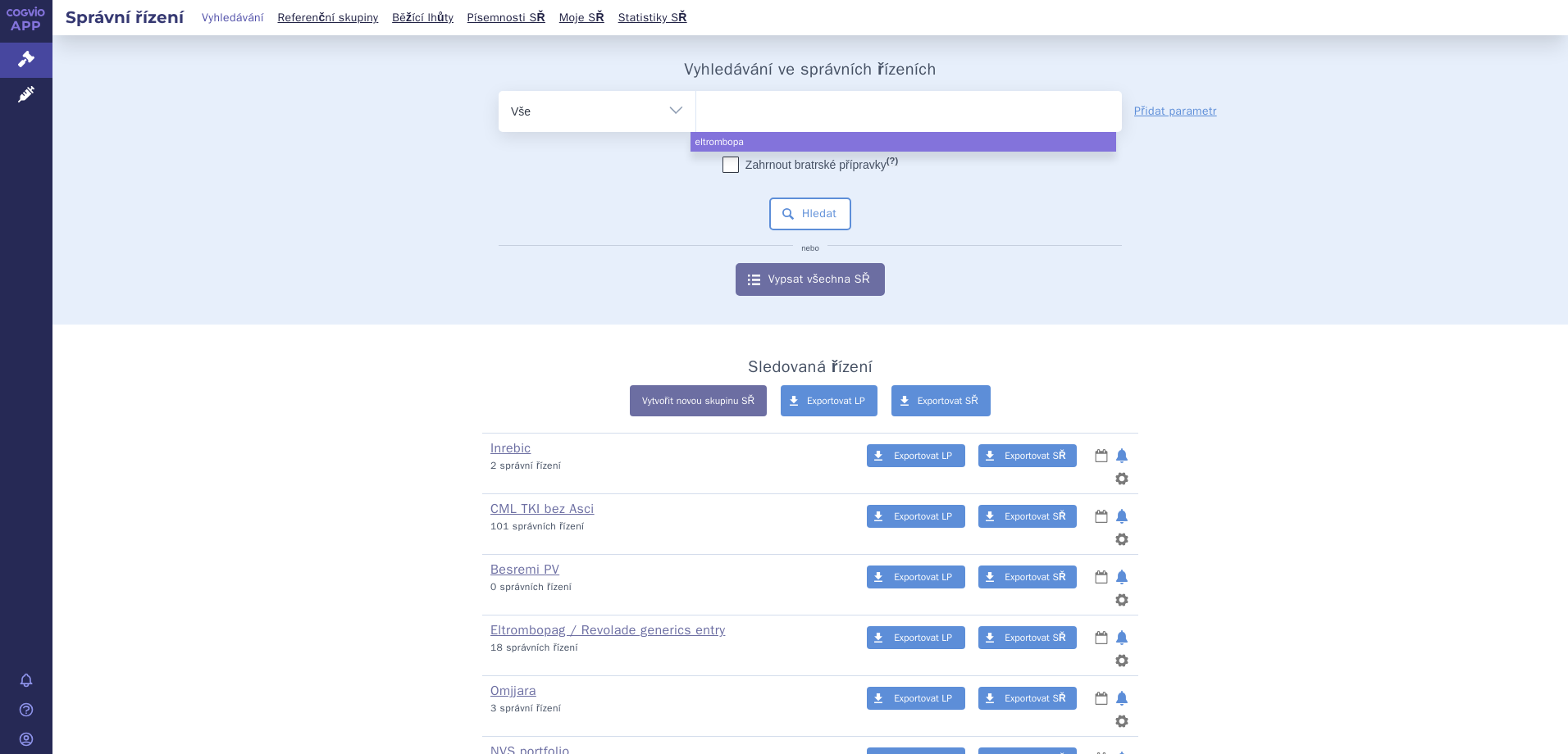 select on "eltrombopag" 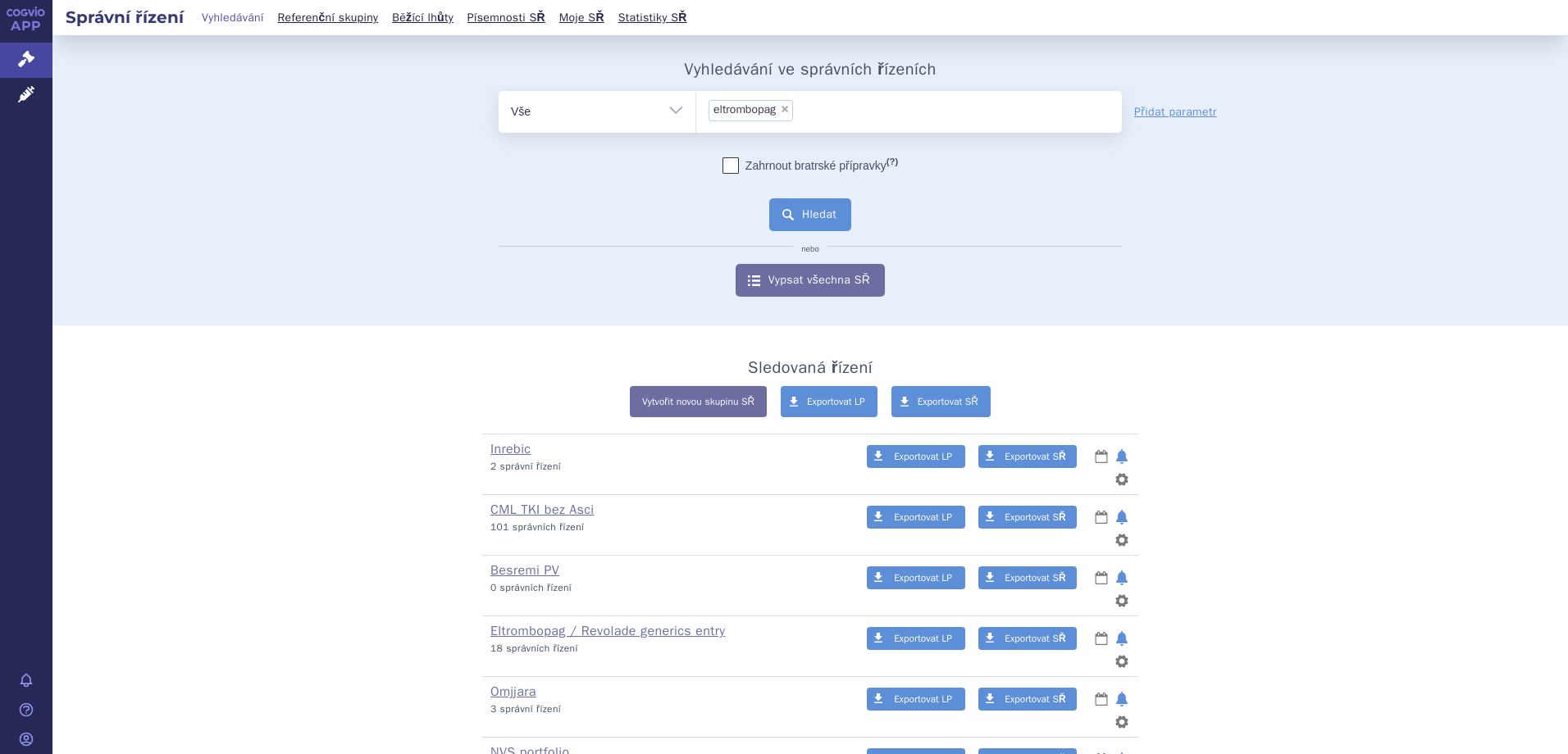 click on "Hledat" at bounding box center (810, 215) 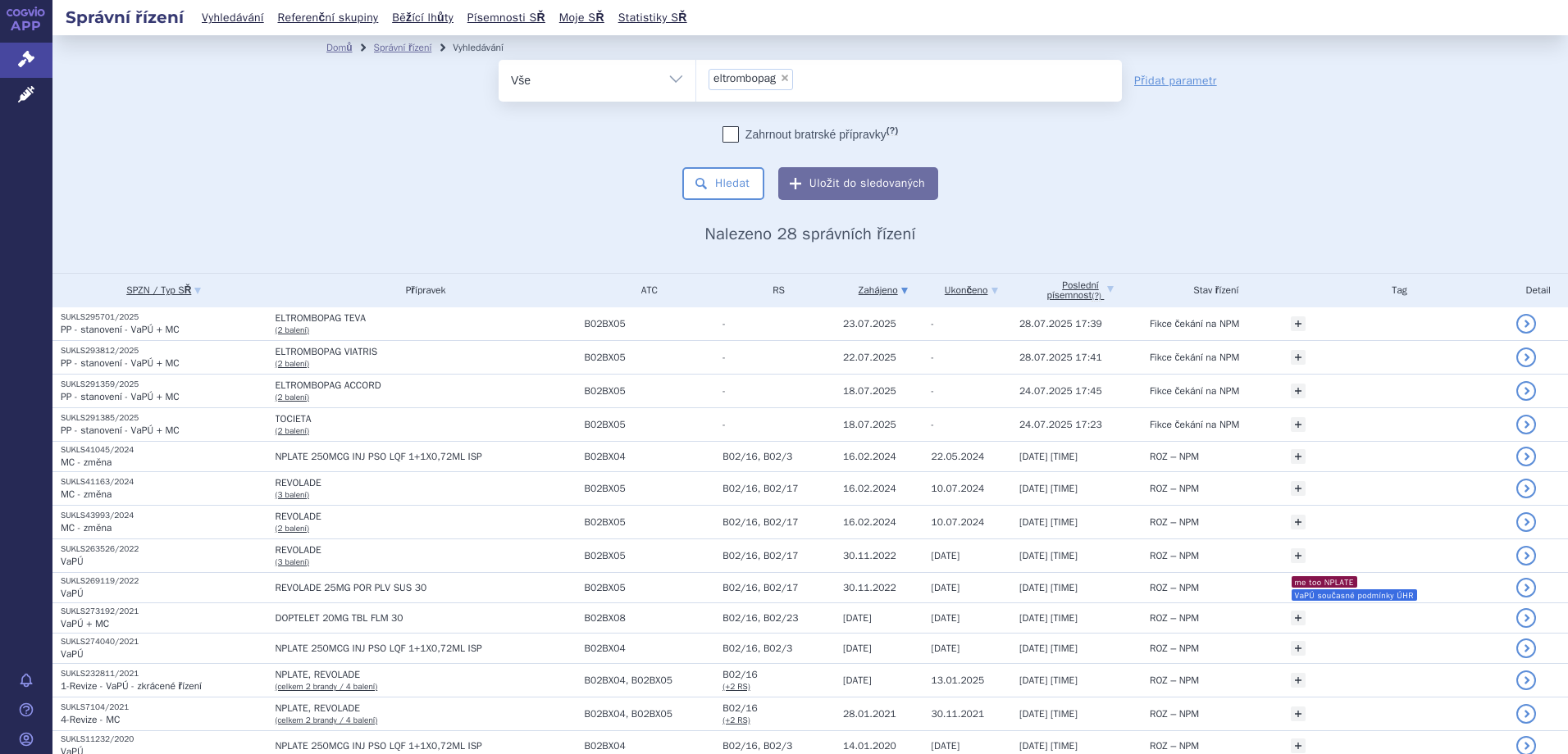 scroll, scrollTop: 0, scrollLeft: 0, axis: both 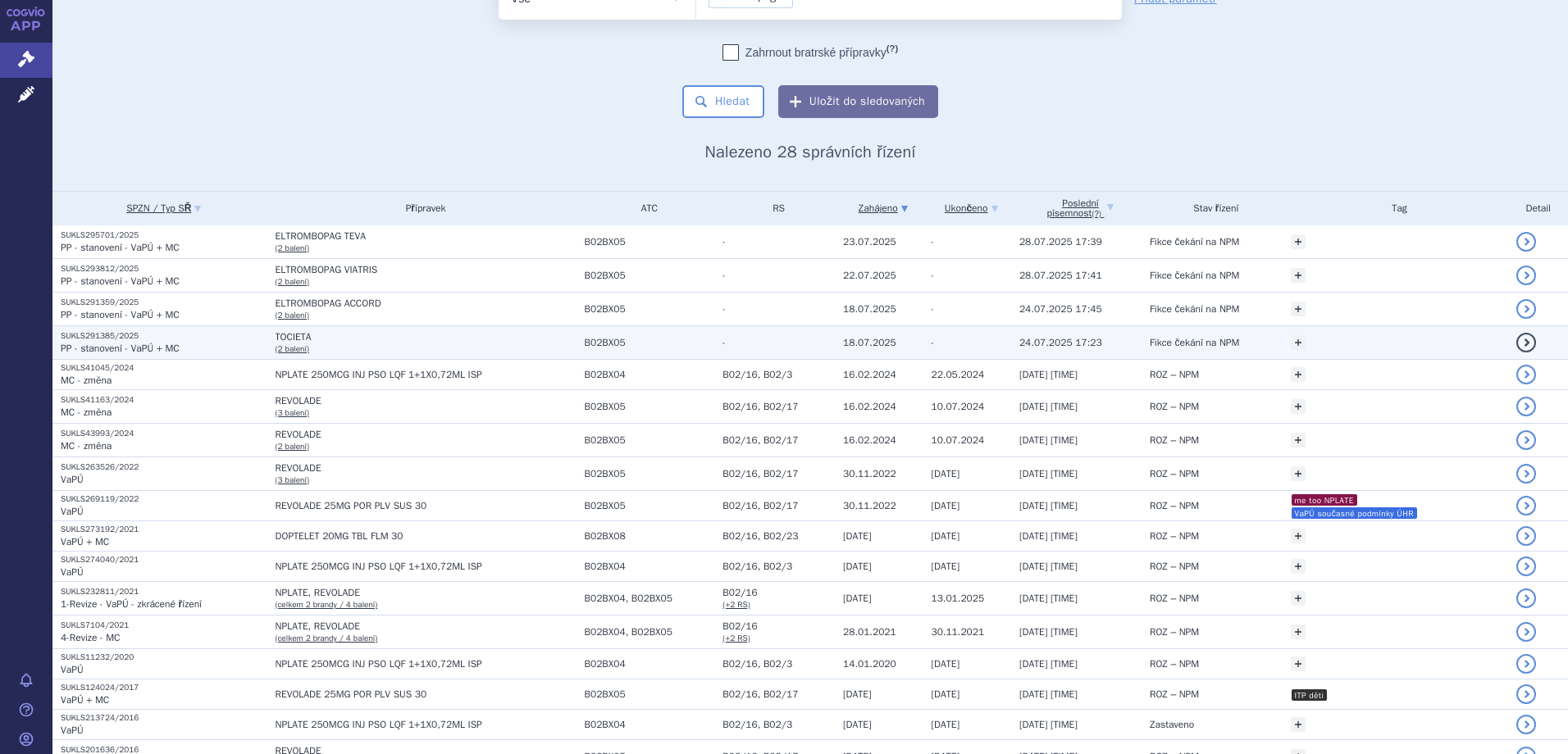 click on "-" at bounding box center [778, 343] 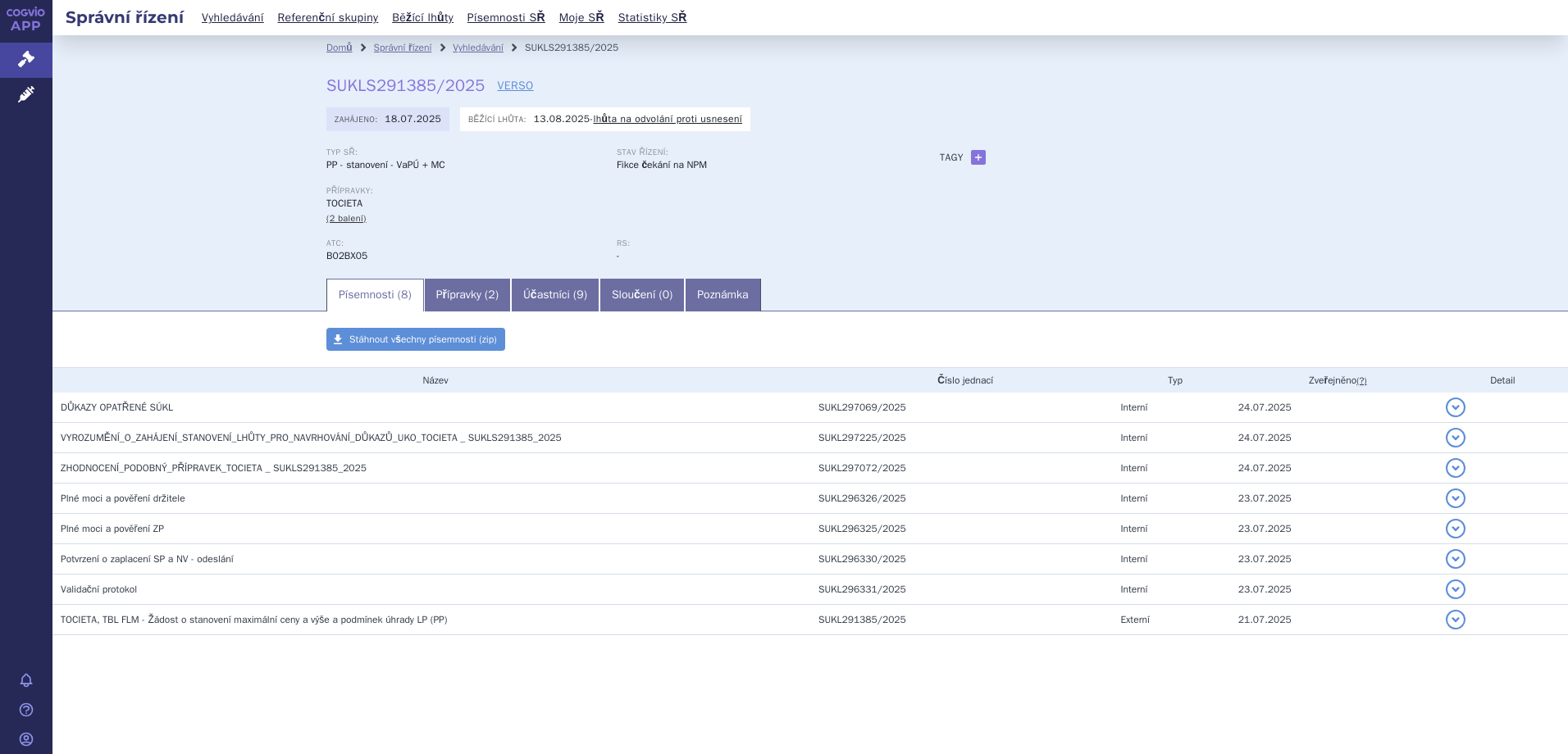 scroll, scrollTop: 0, scrollLeft: 0, axis: both 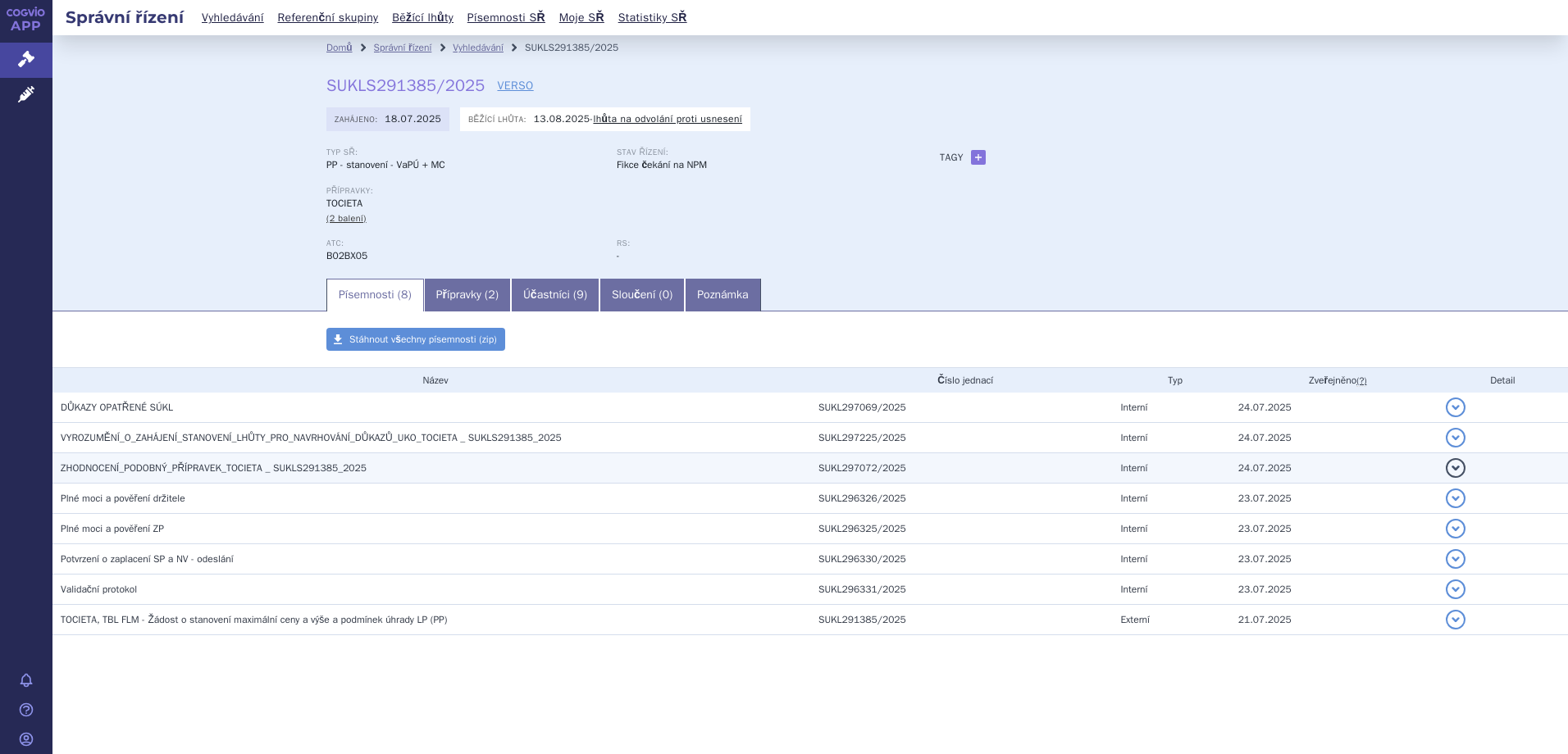 click on "ZHODNOCENÍ_PODOBNÝ_PŘÍPRAVEK_TOCIETA _ SUKLS291385_2025" at bounding box center (431, 468) 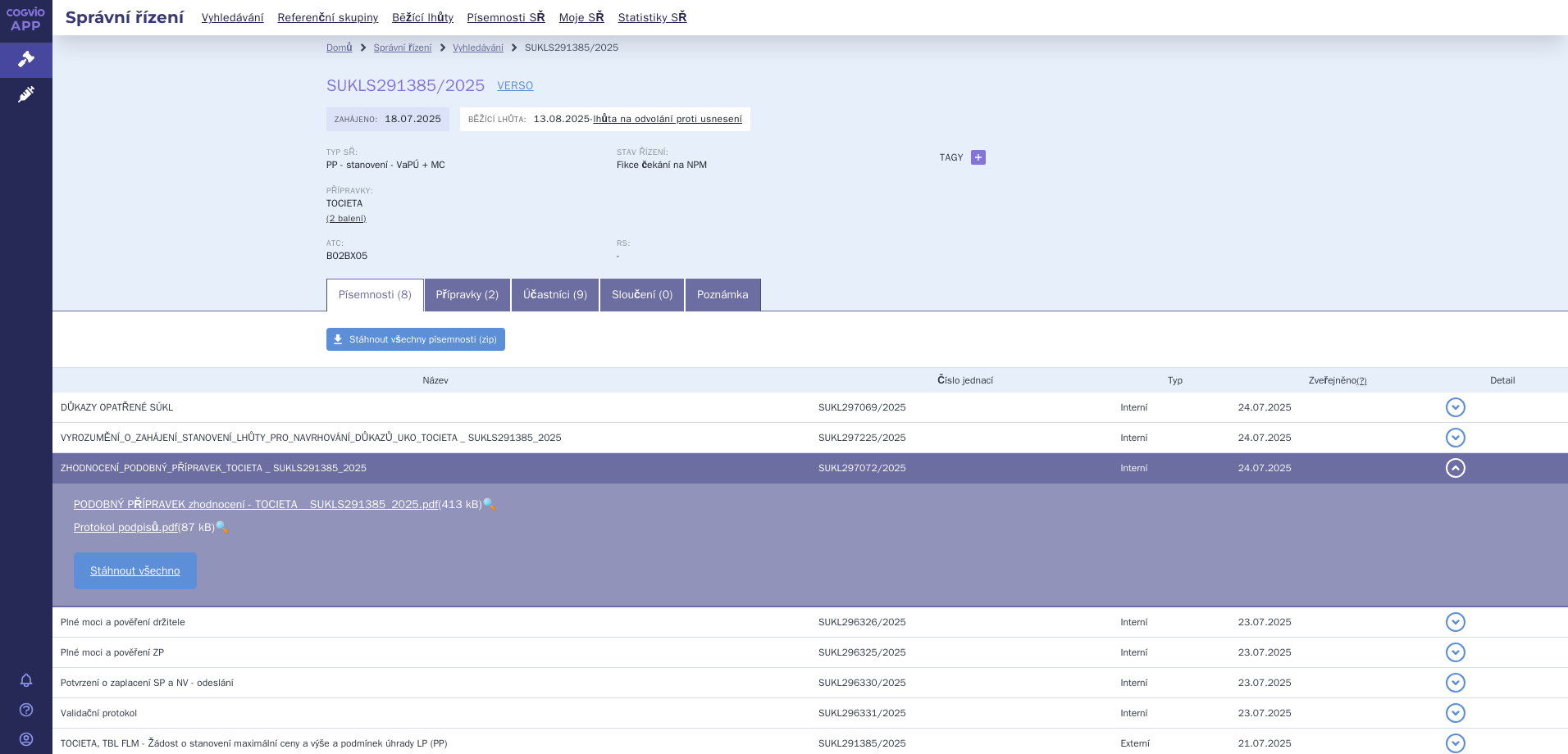 click on "🔍" at bounding box center [489, 504] 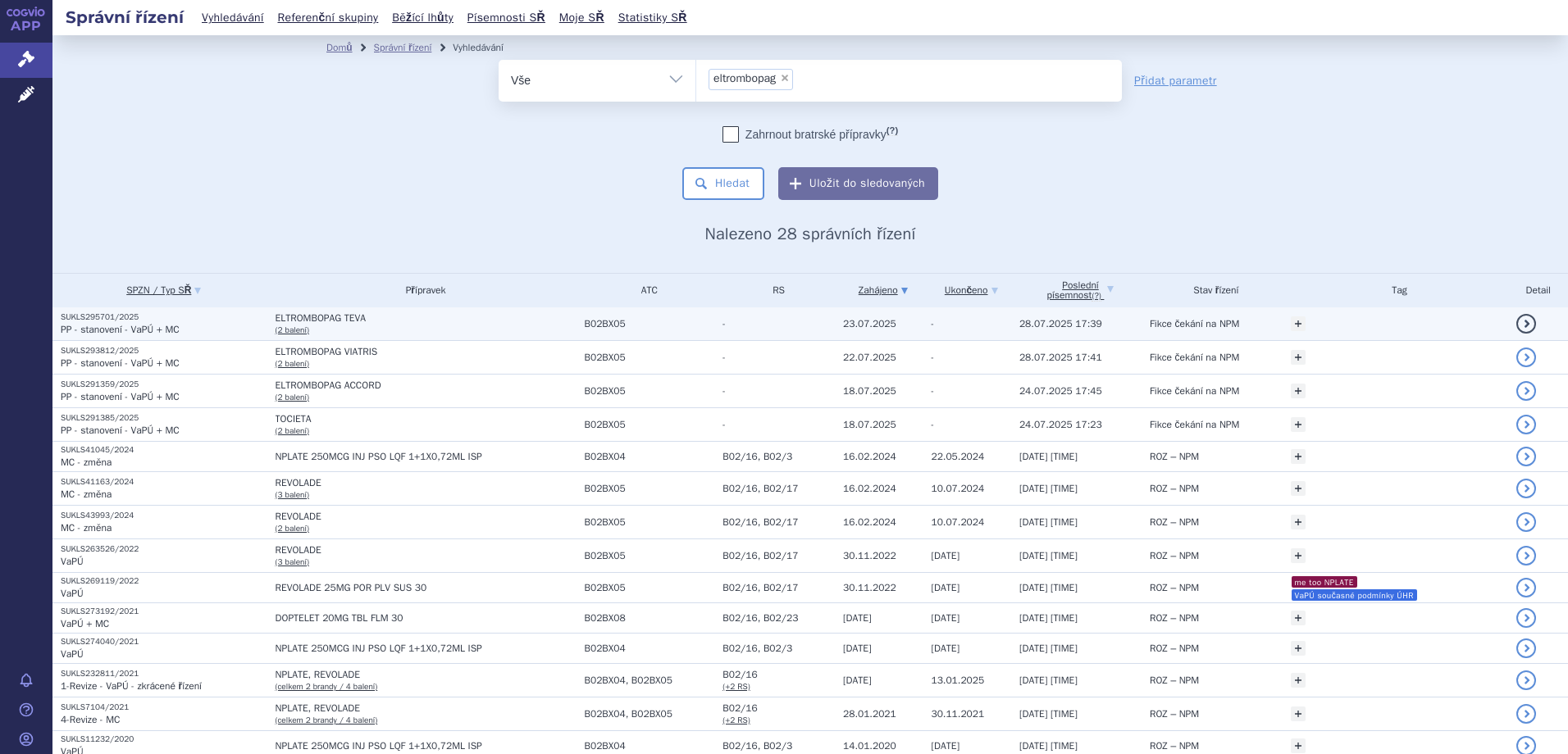 scroll, scrollTop: 0, scrollLeft: 0, axis: both 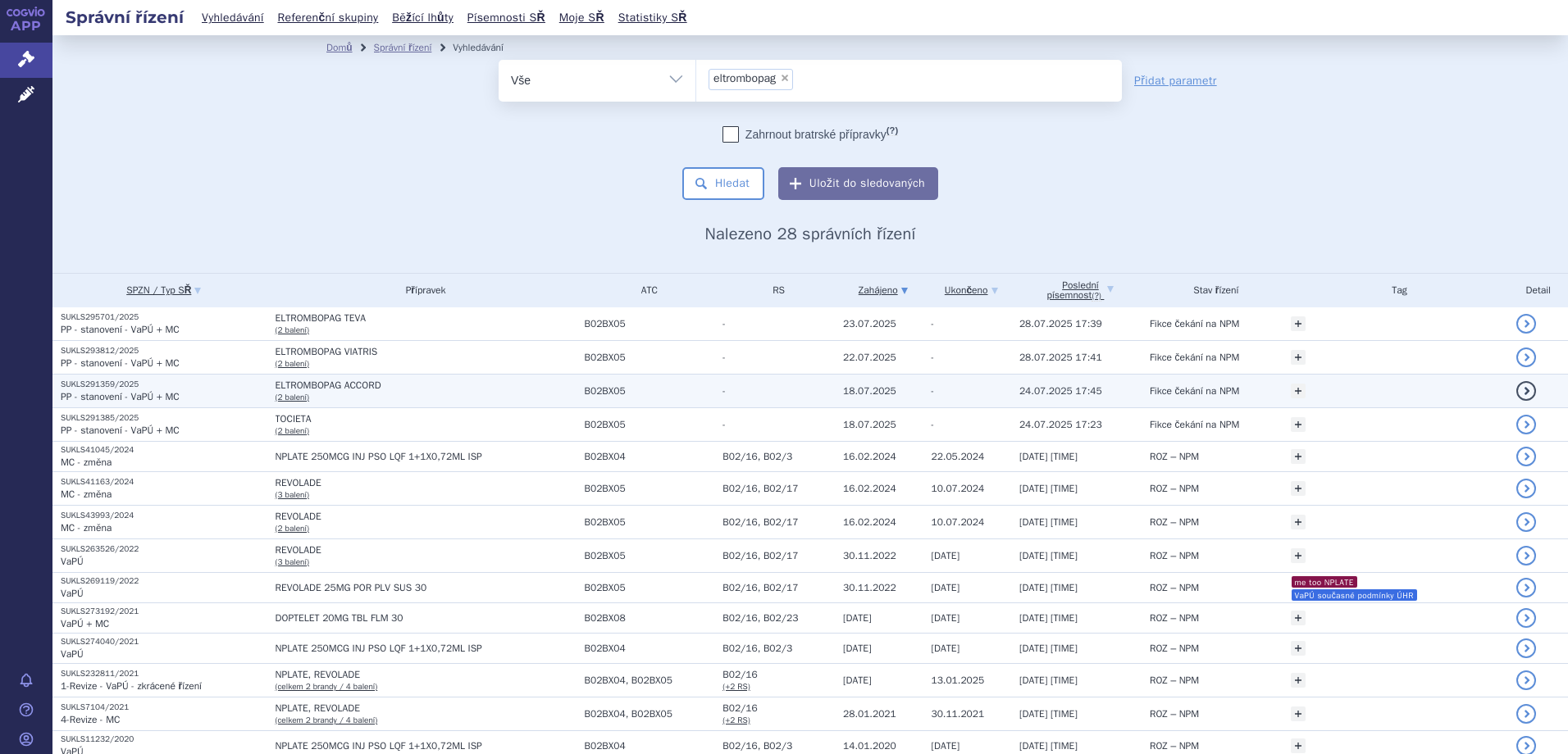 click on "ELTROMBOPAG ACCORD" at bounding box center [426, 385] 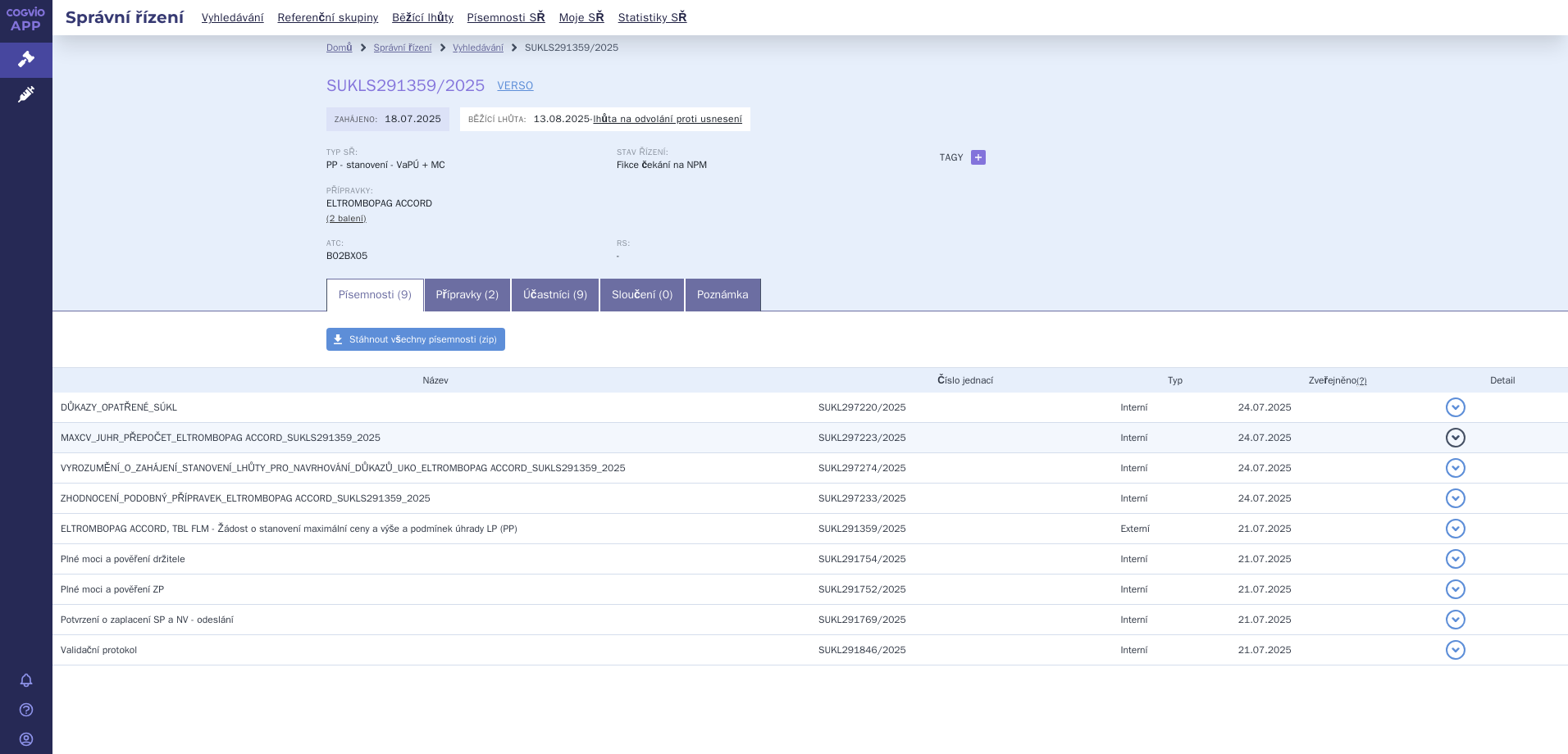scroll, scrollTop: 0, scrollLeft: 0, axis: both 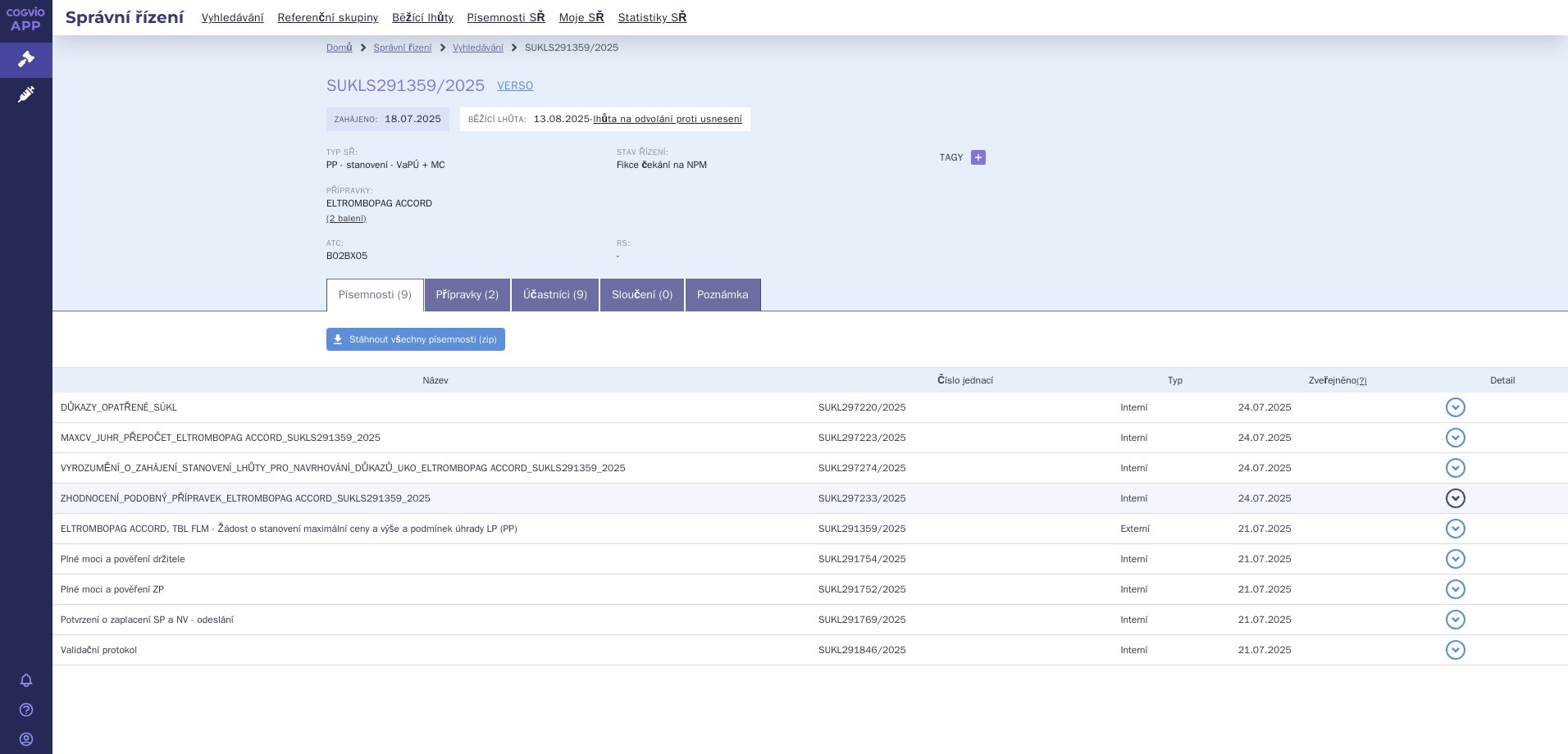 click on "ZHODNOCENÍ_PODOBNÝ_PŘÍPRAVEK_ELTROMBOPAG ACCORD_SUKLS291359_2025" at bounding box center (435, 498) 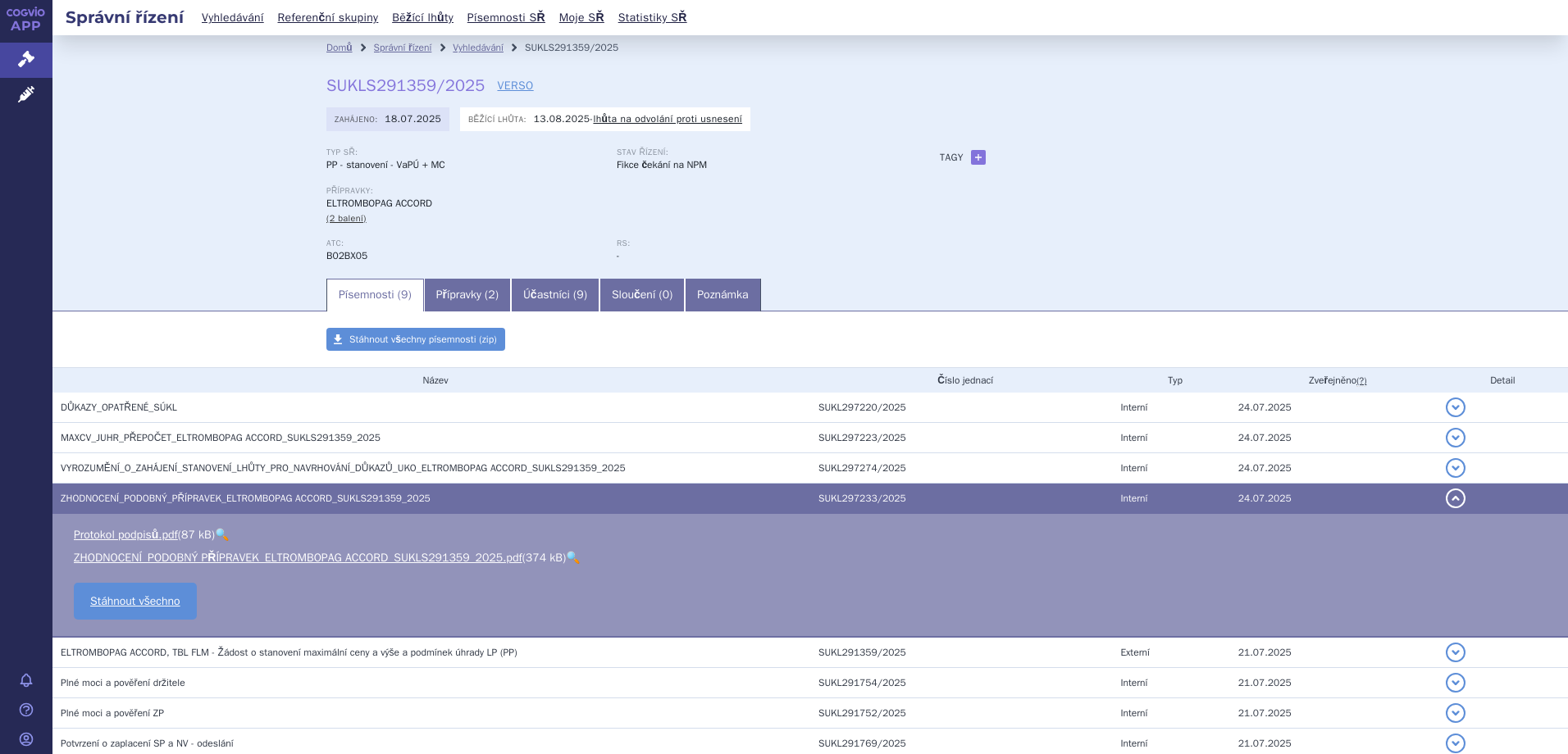click on "🔍" at bounding box center [572, 557] 